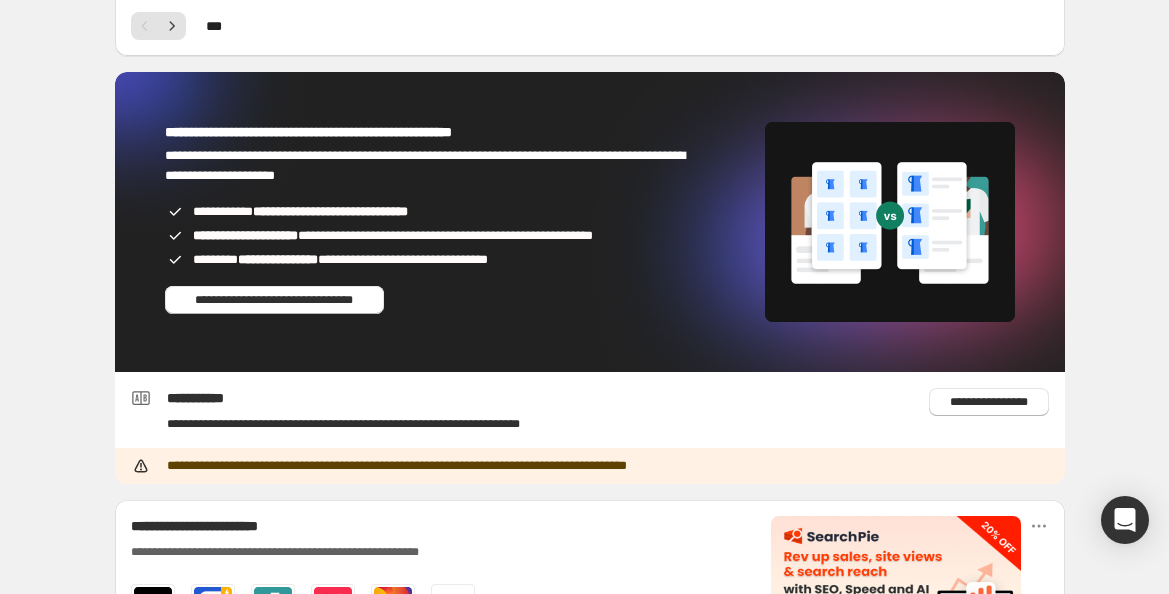 scroll, scrollTop: 1736, scrollLeft: 0, axis: vertical 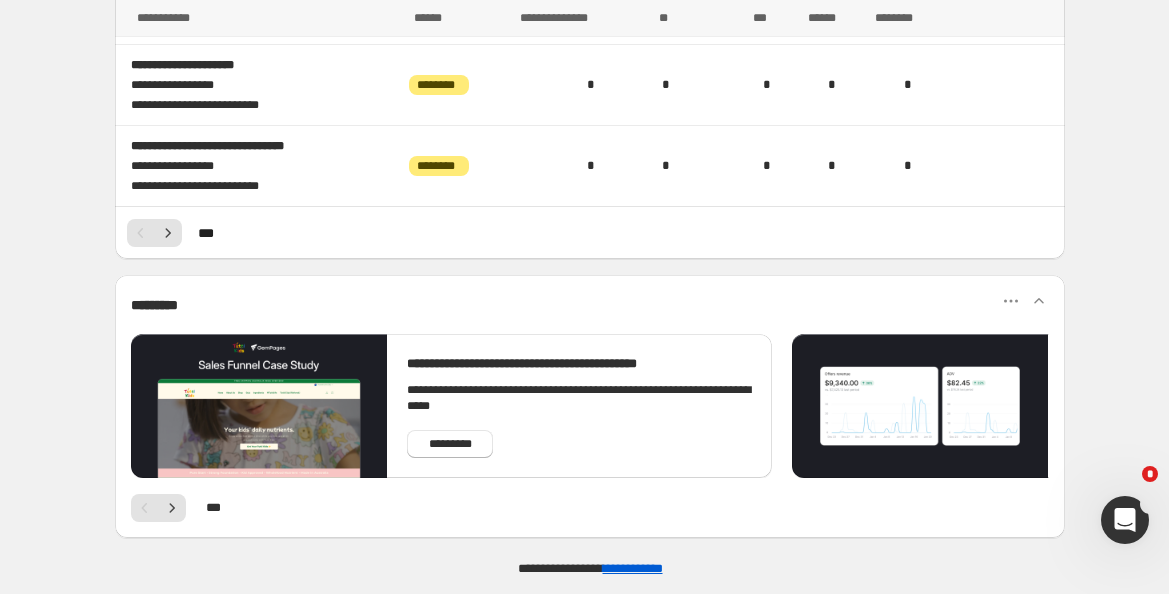 click on "* * *" at bounding box center (172, 233) 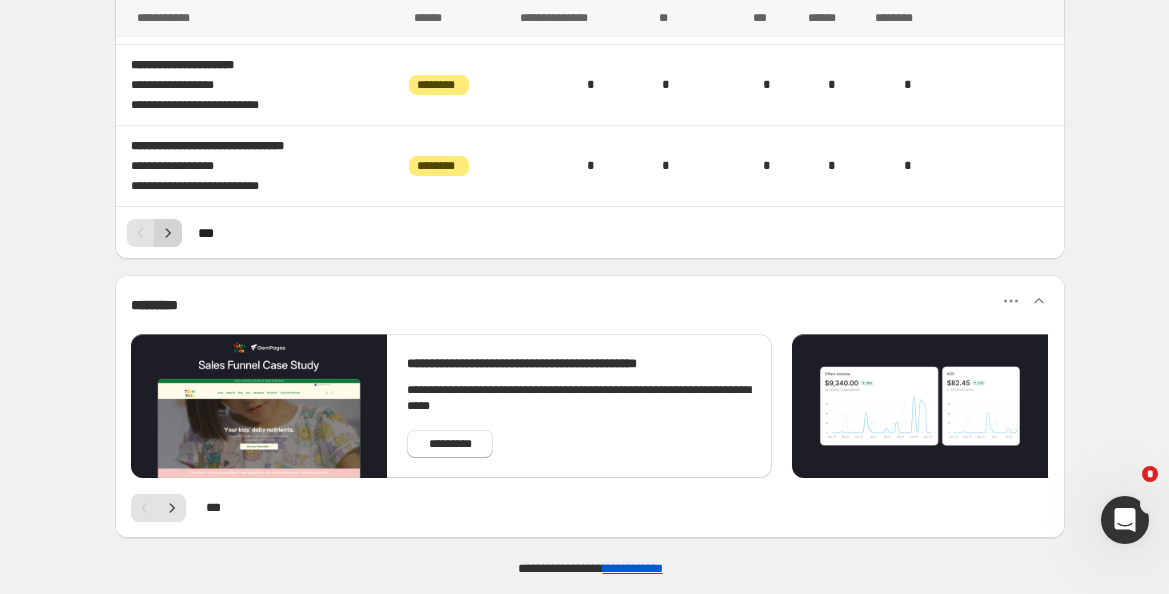 click 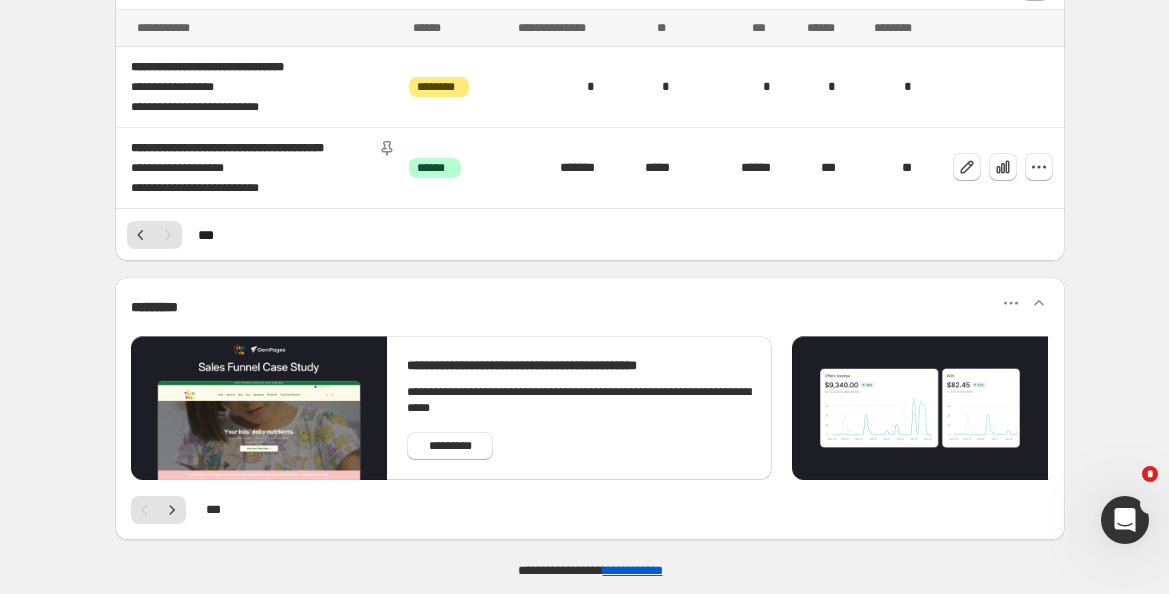 scroll, scrollTop: 283, scrollLeft: 0, axis: vertical 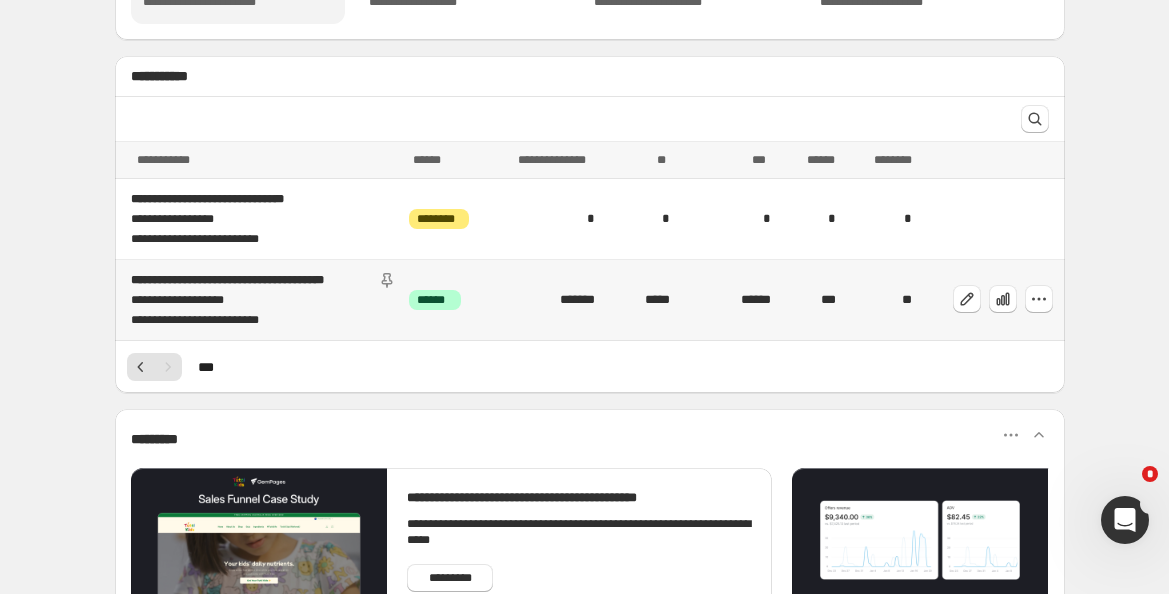 click on "**********" at bounding box center (264, 300) 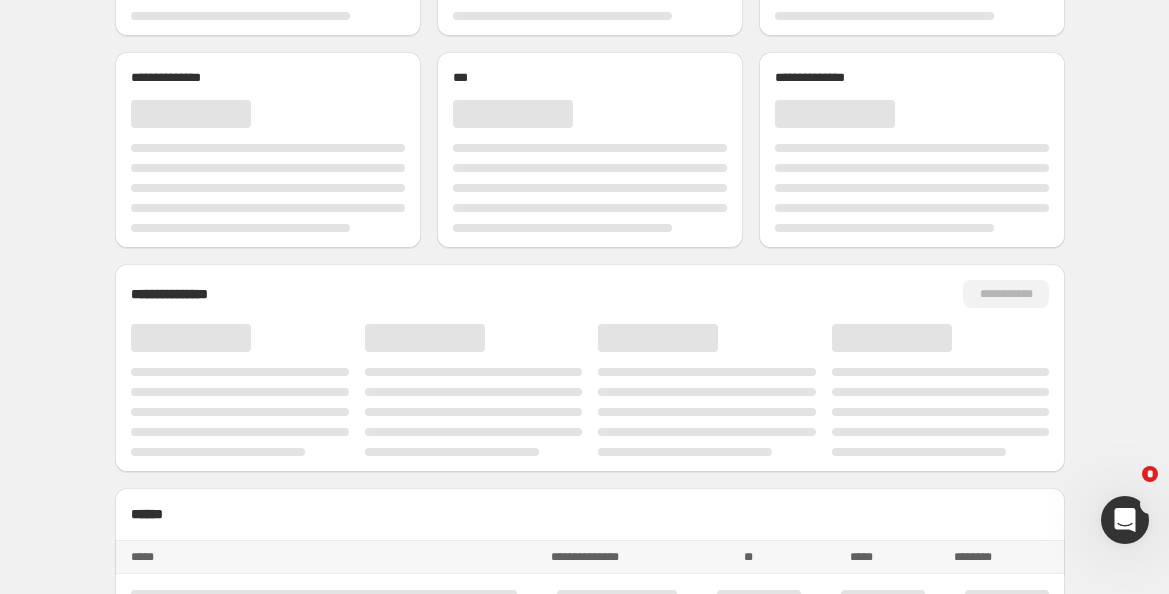 scroll, scrollTop: 0, scrollLeft: 0, axis: both 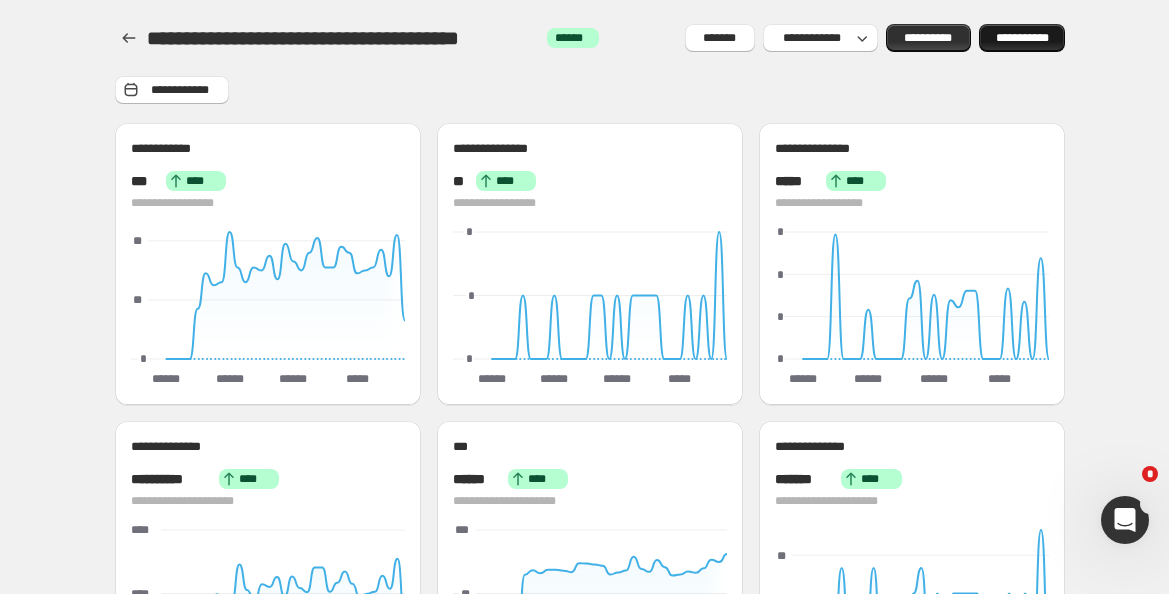 click on "**********" at bounding box center [1022, 38] 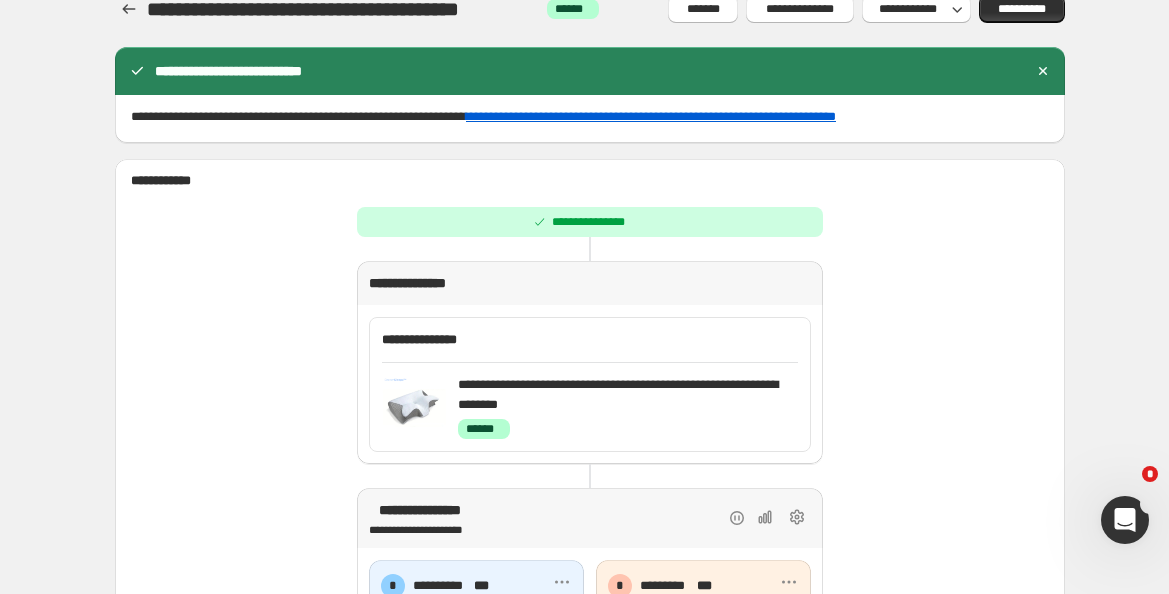 scroll, scrollTop: 38, scrollLeft: 0, axis: vertical 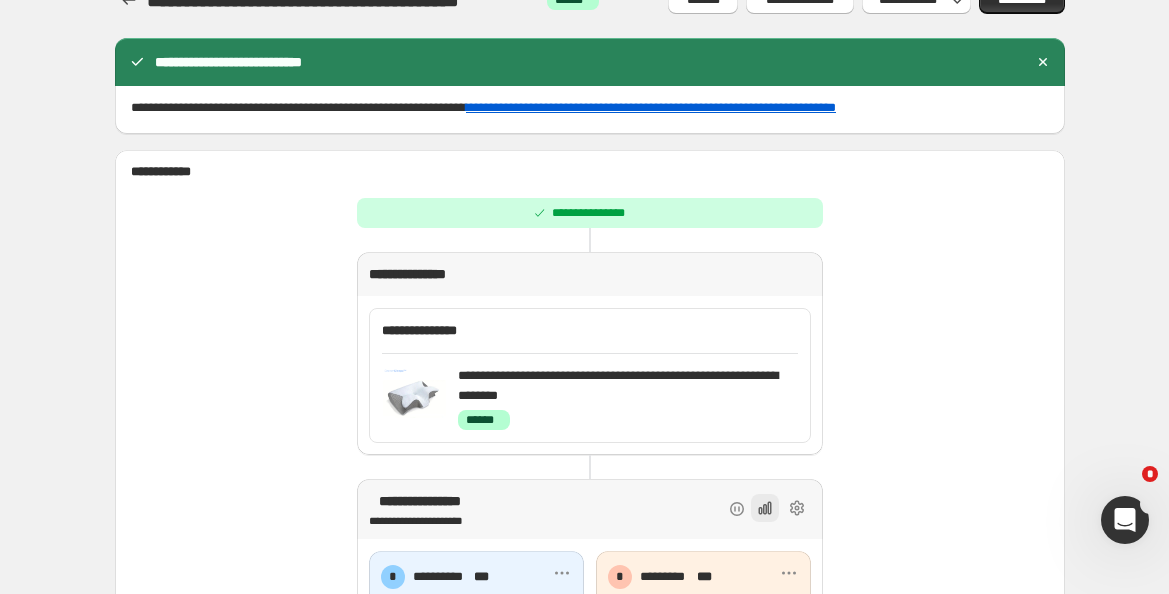 click 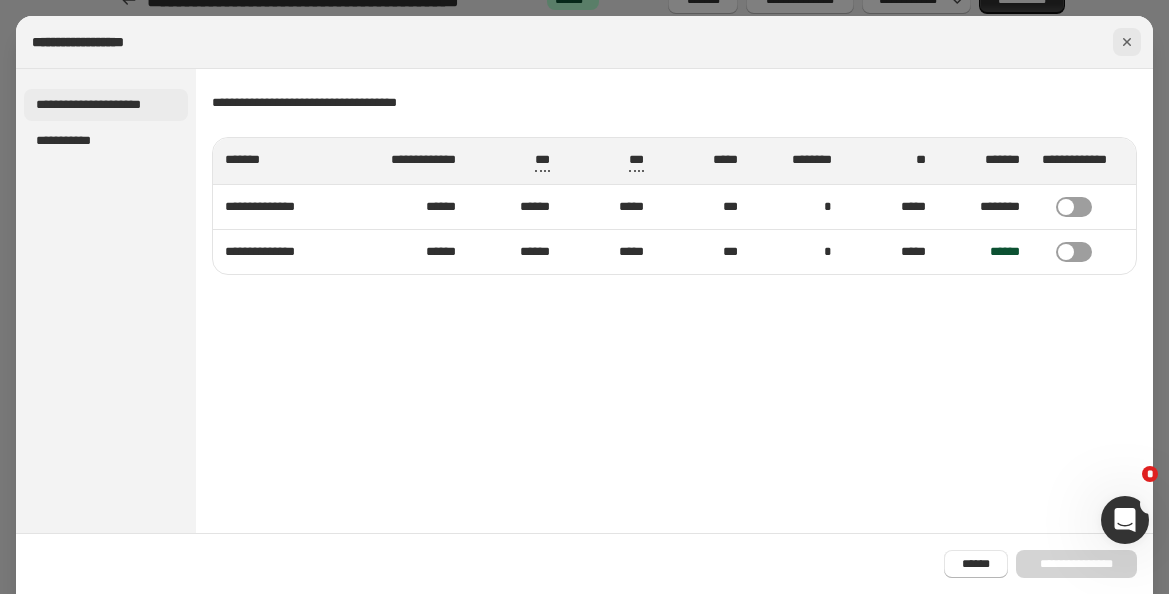 click 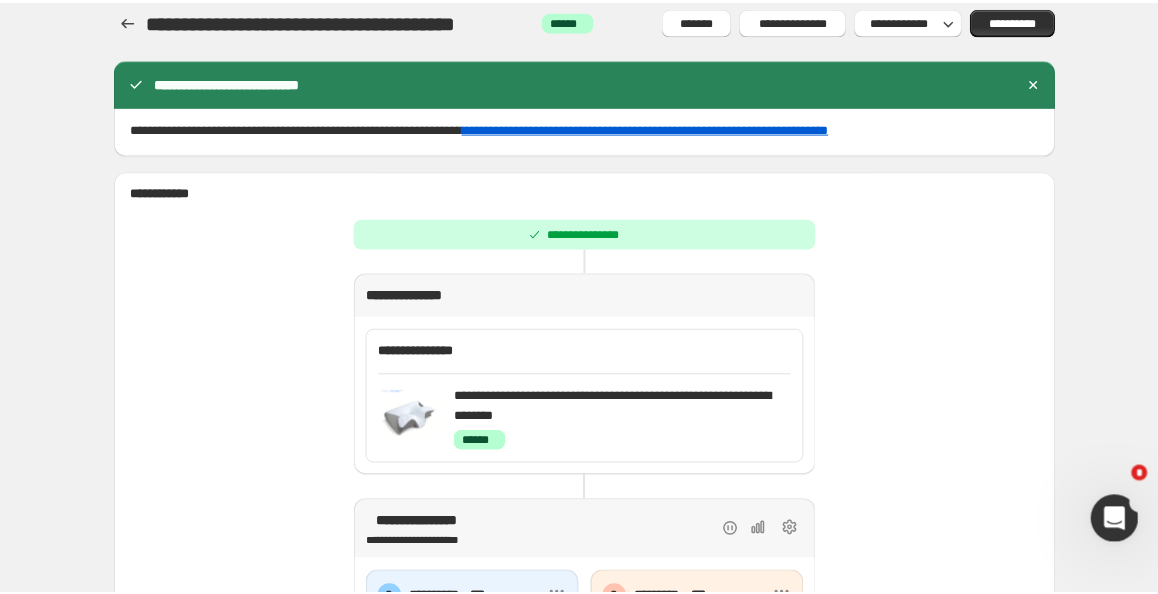 scroll, scrollTop: 0, scrollLeft: 0, axis: both 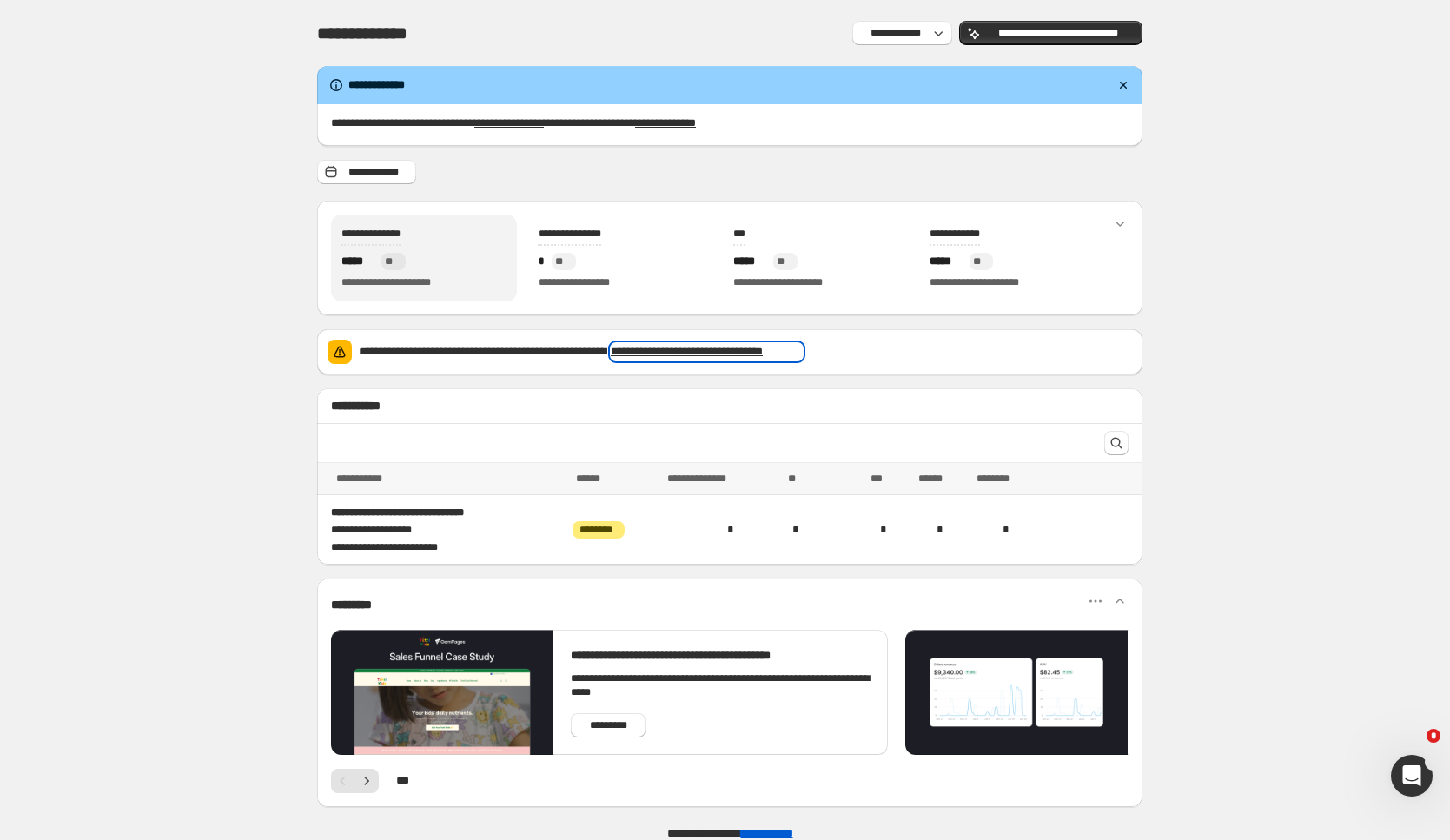 click on "**********" at bounding box center [706, 352] 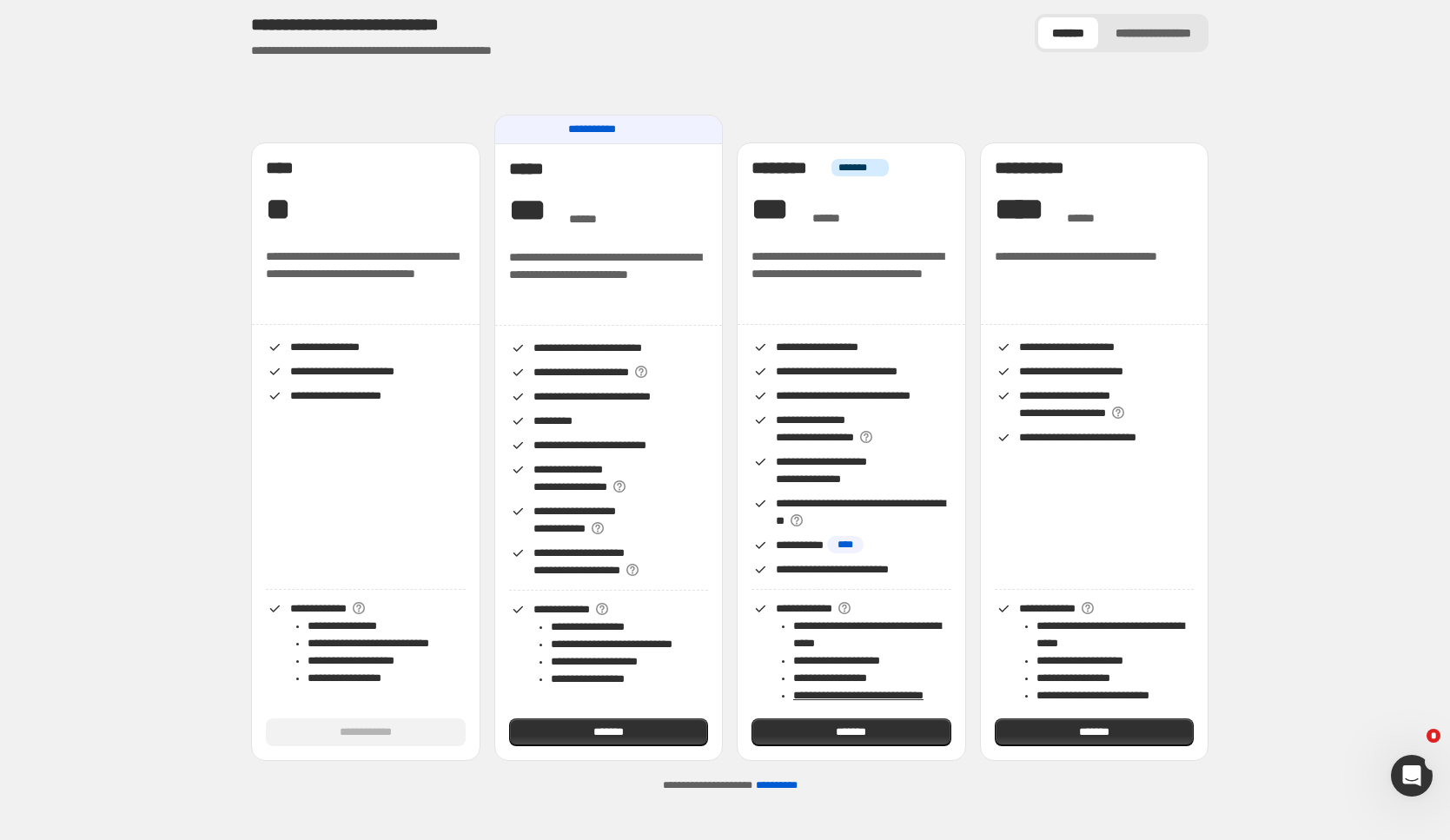 scroll, scrollTop: 52, scrollLeft: 0, axis: vertical 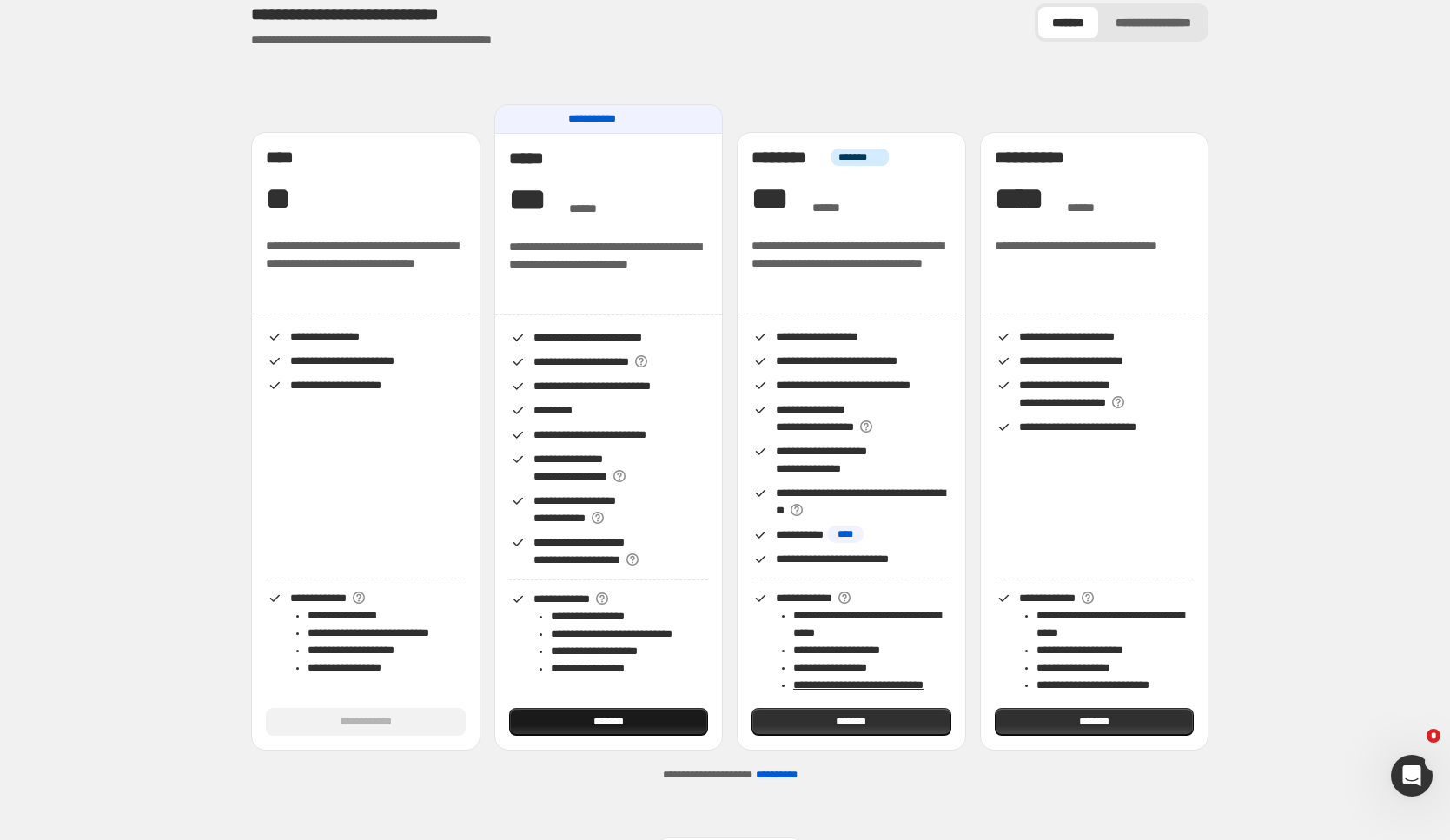 click on "*******" at bounding box center [609, 722] 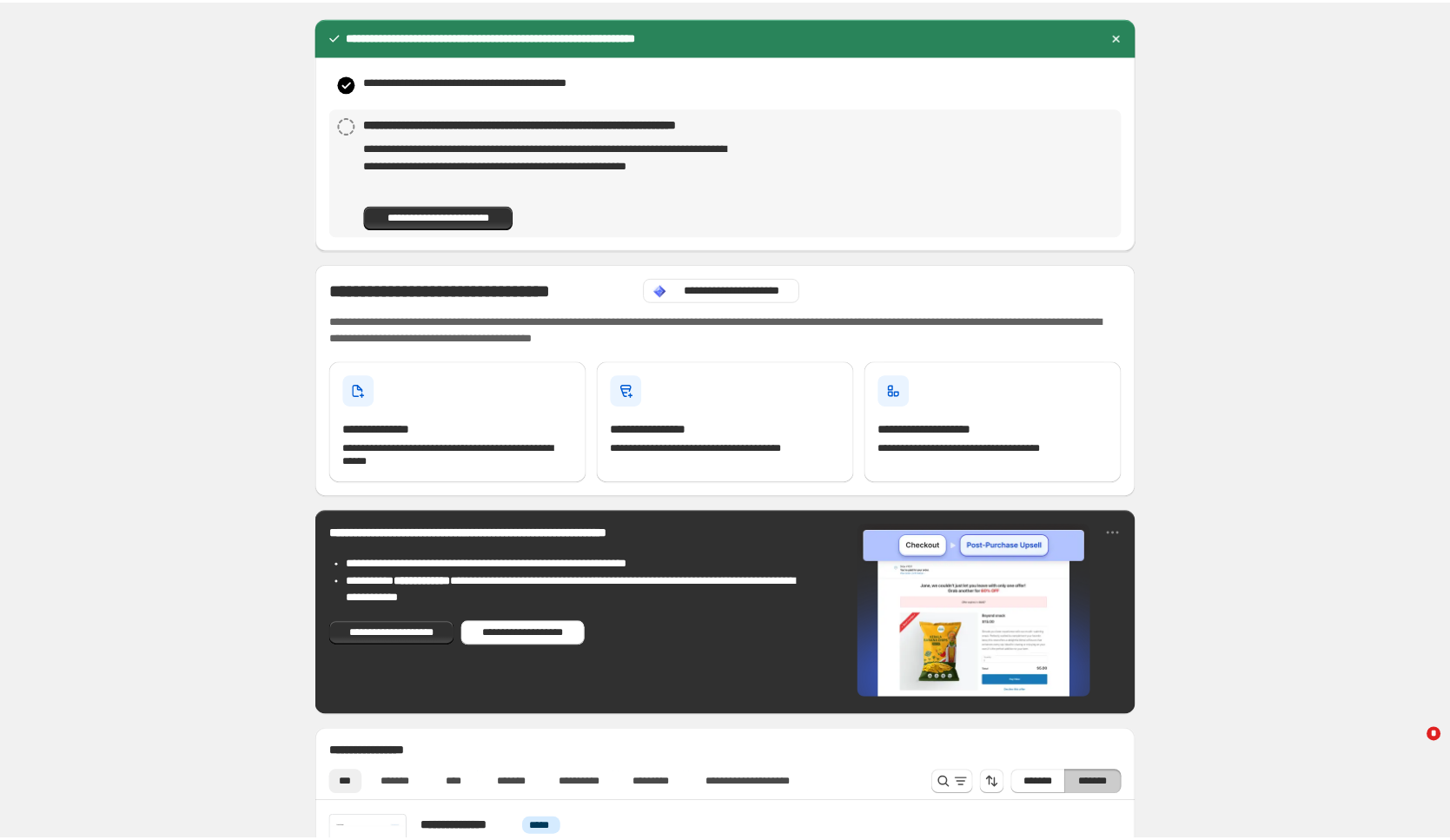 scroll, scrollTop: 0, scrollLeft: 0, axis: both 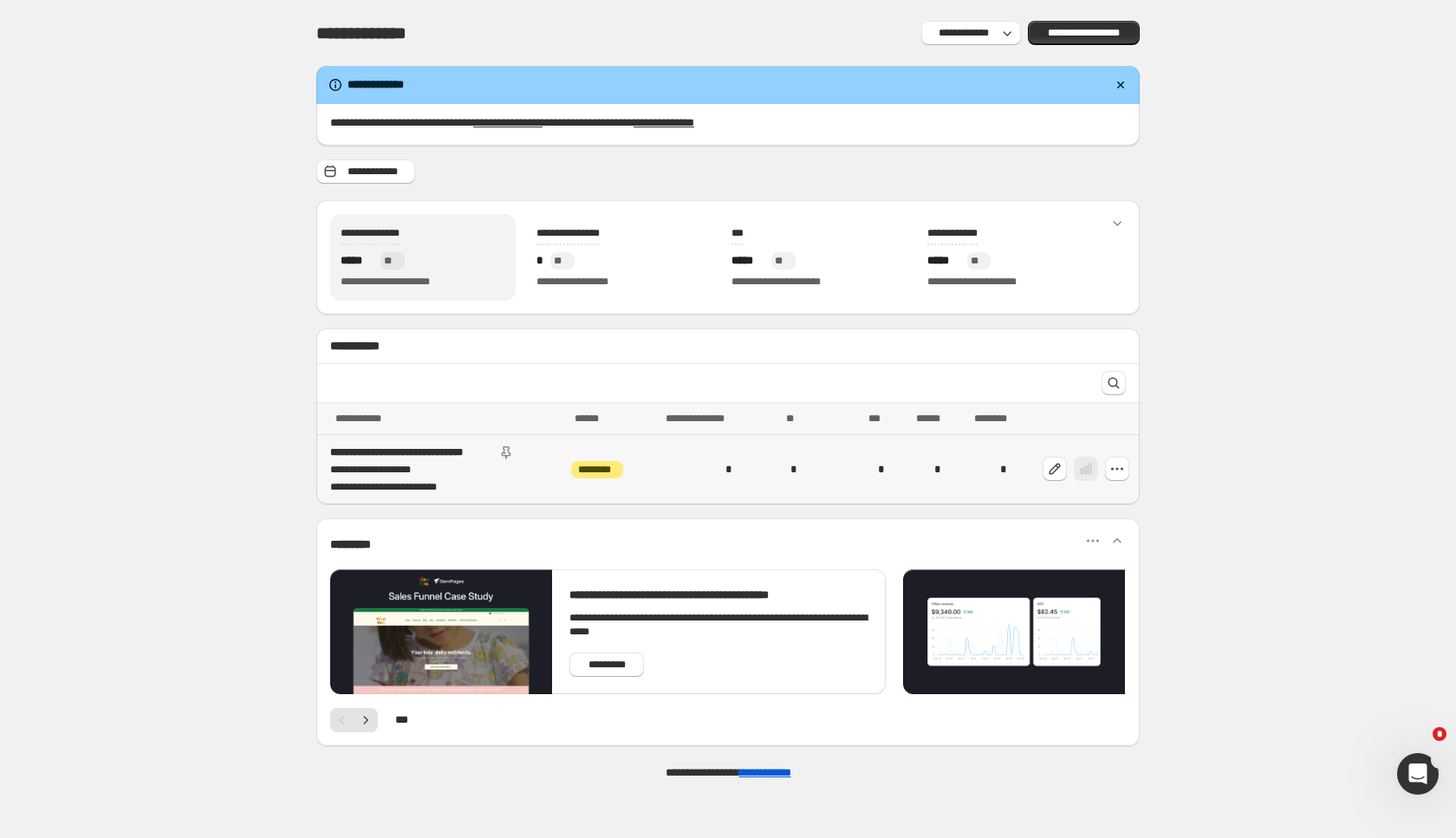 click on "[FIRST] [LAST] [STREET] [CITY]" at bounding box center [441, 470] 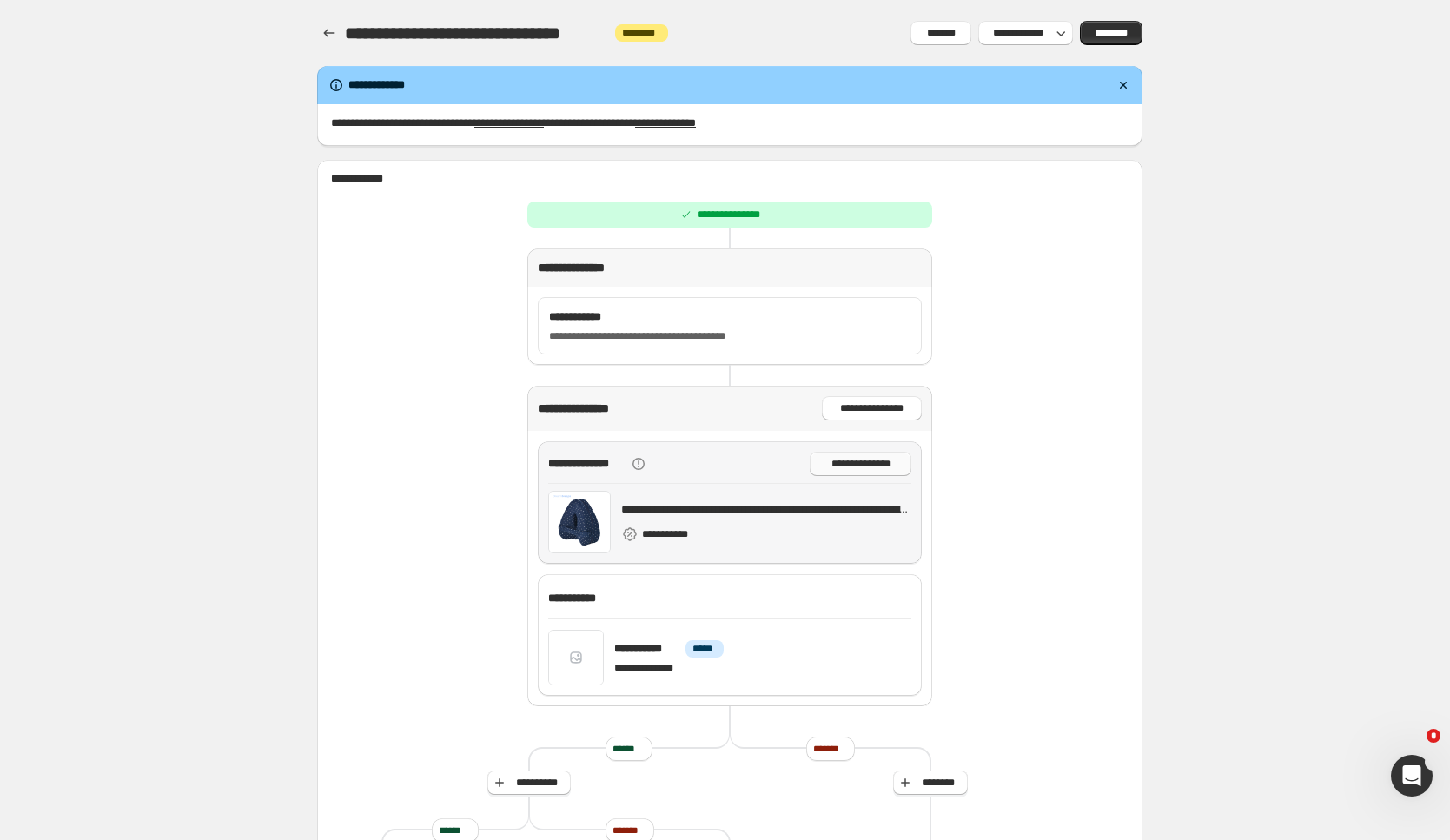 click on "**********" at bounding box center (860, 464) 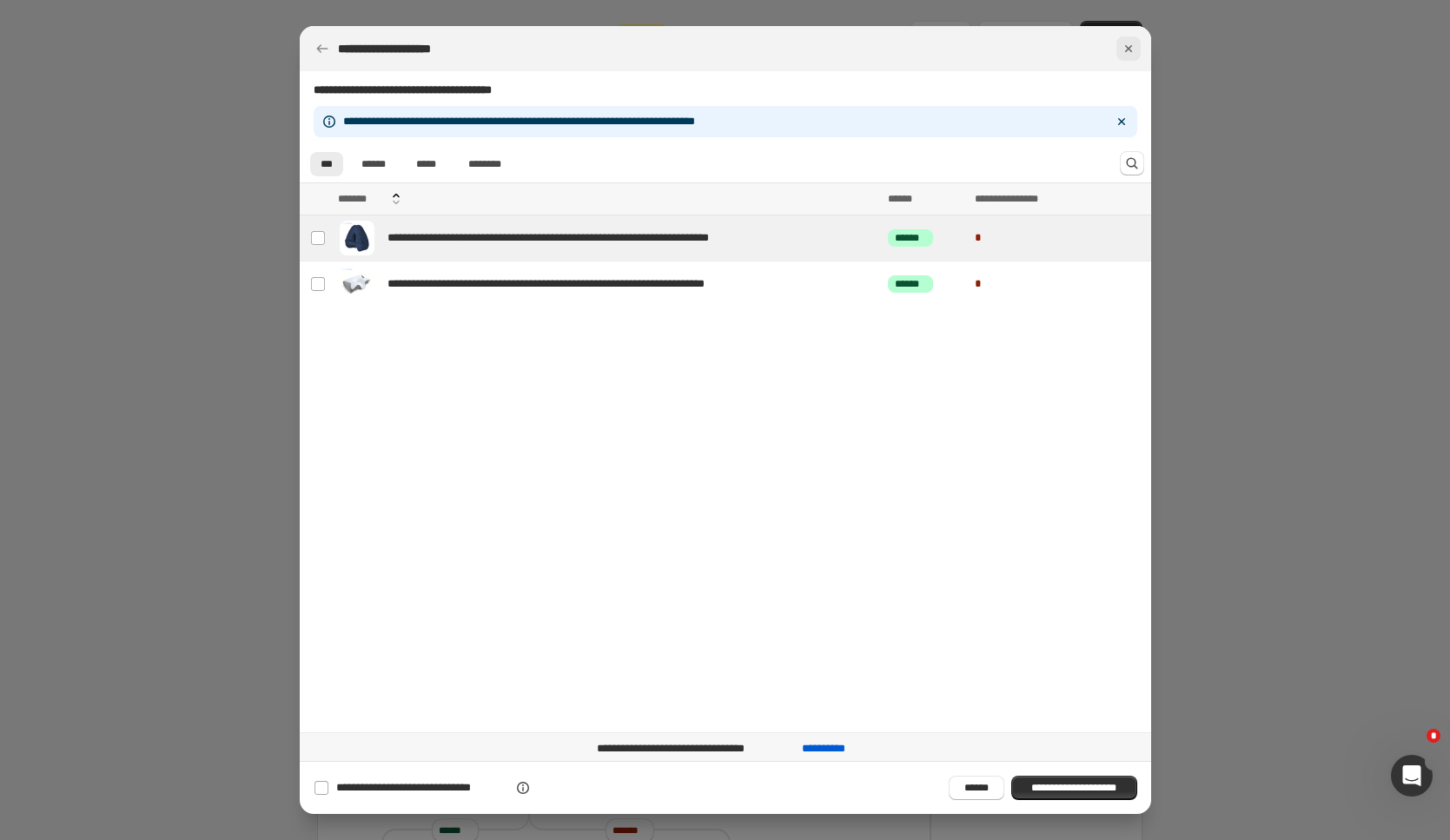click 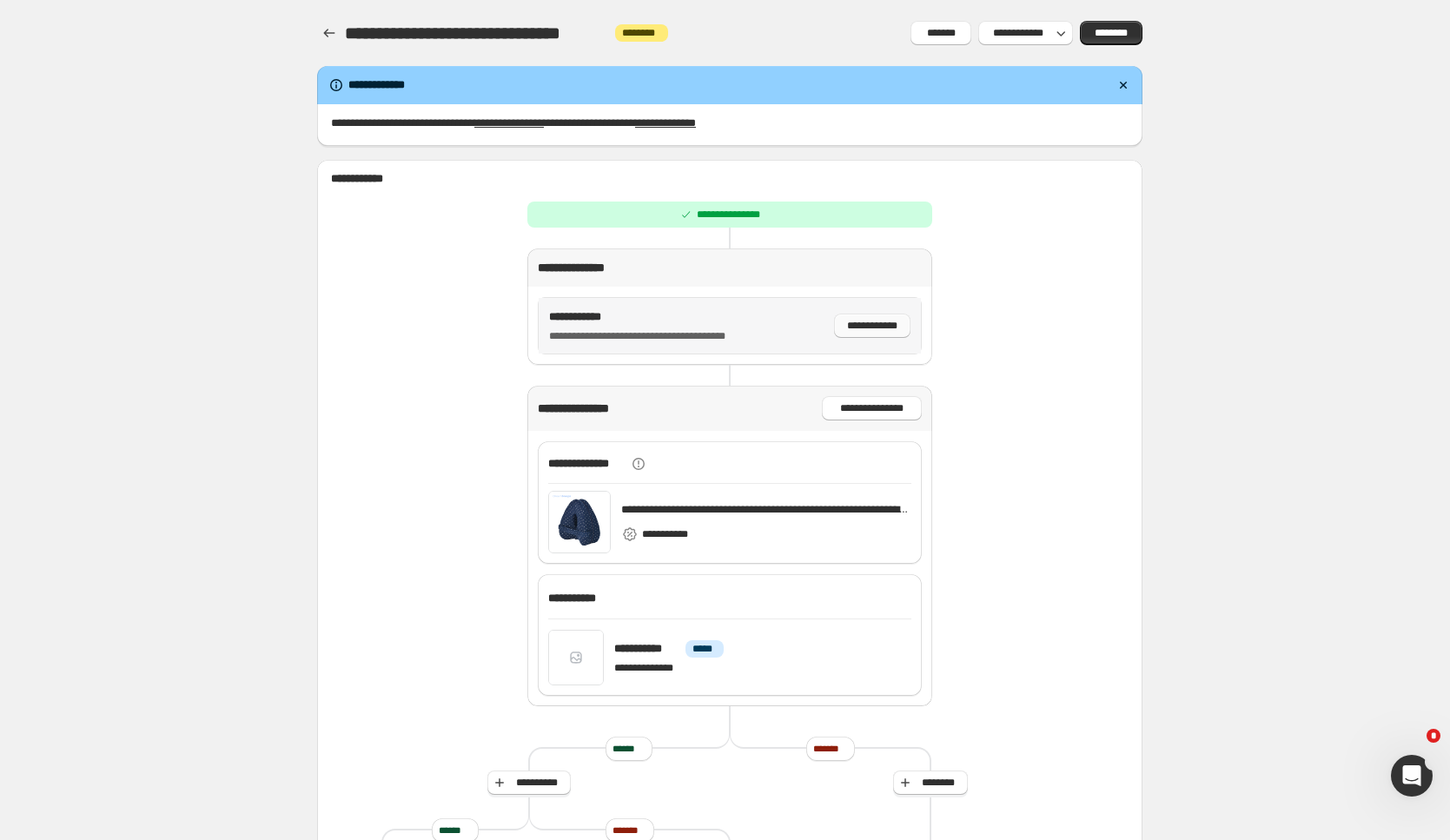 click on "**********" at bounding box center [872, 326] 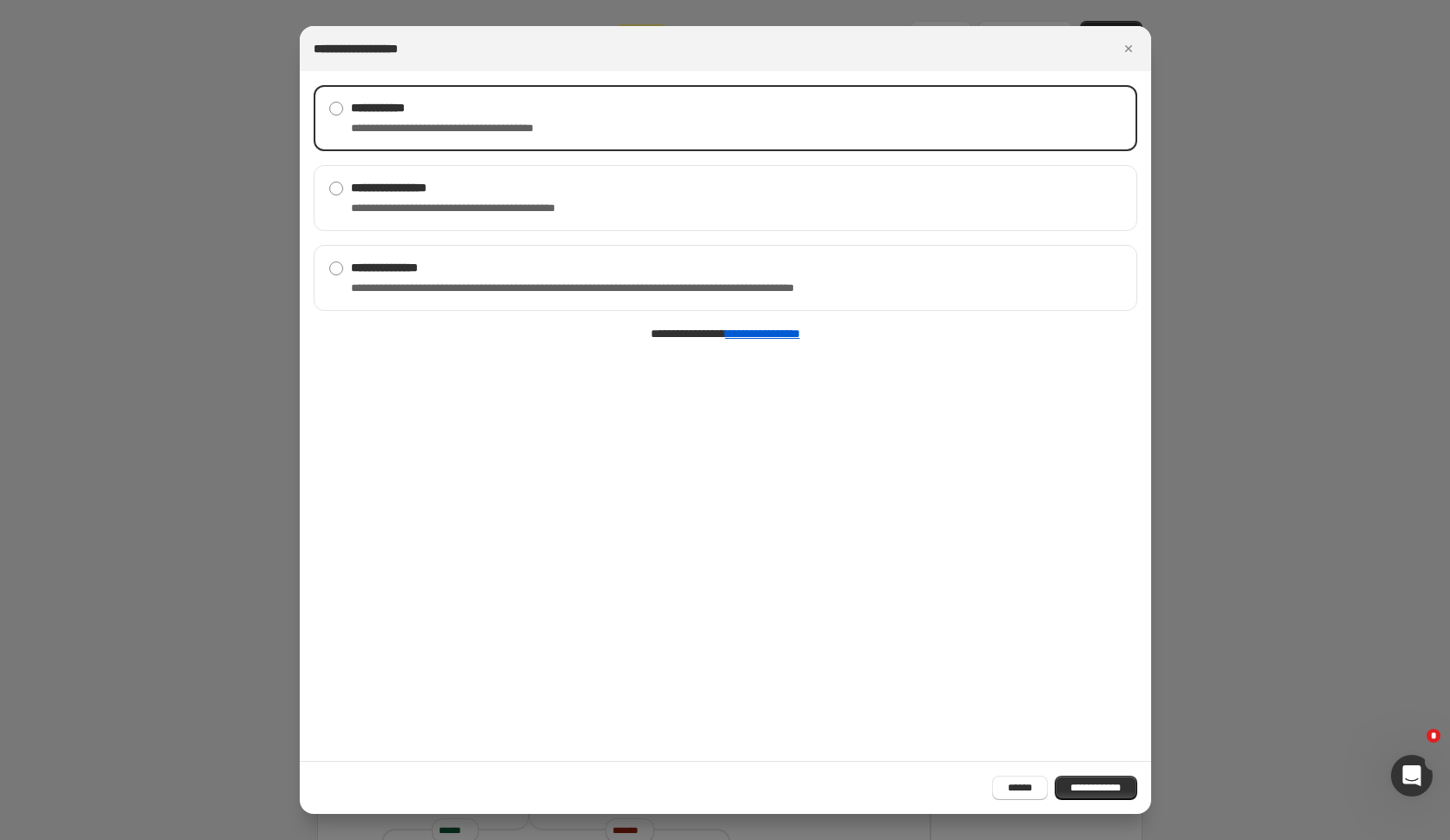 click on "**********" at bounding box center (725, 49) 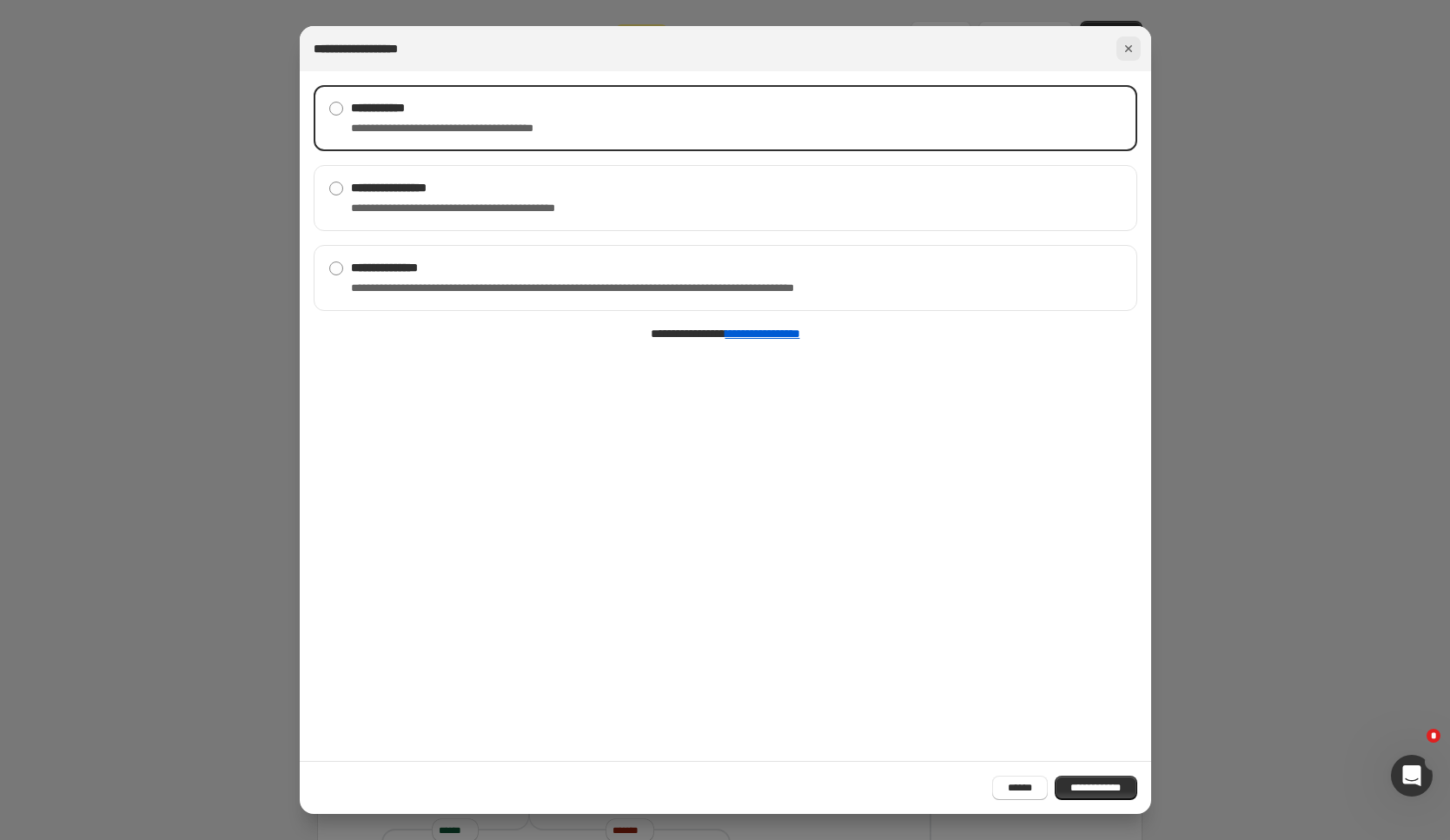 click 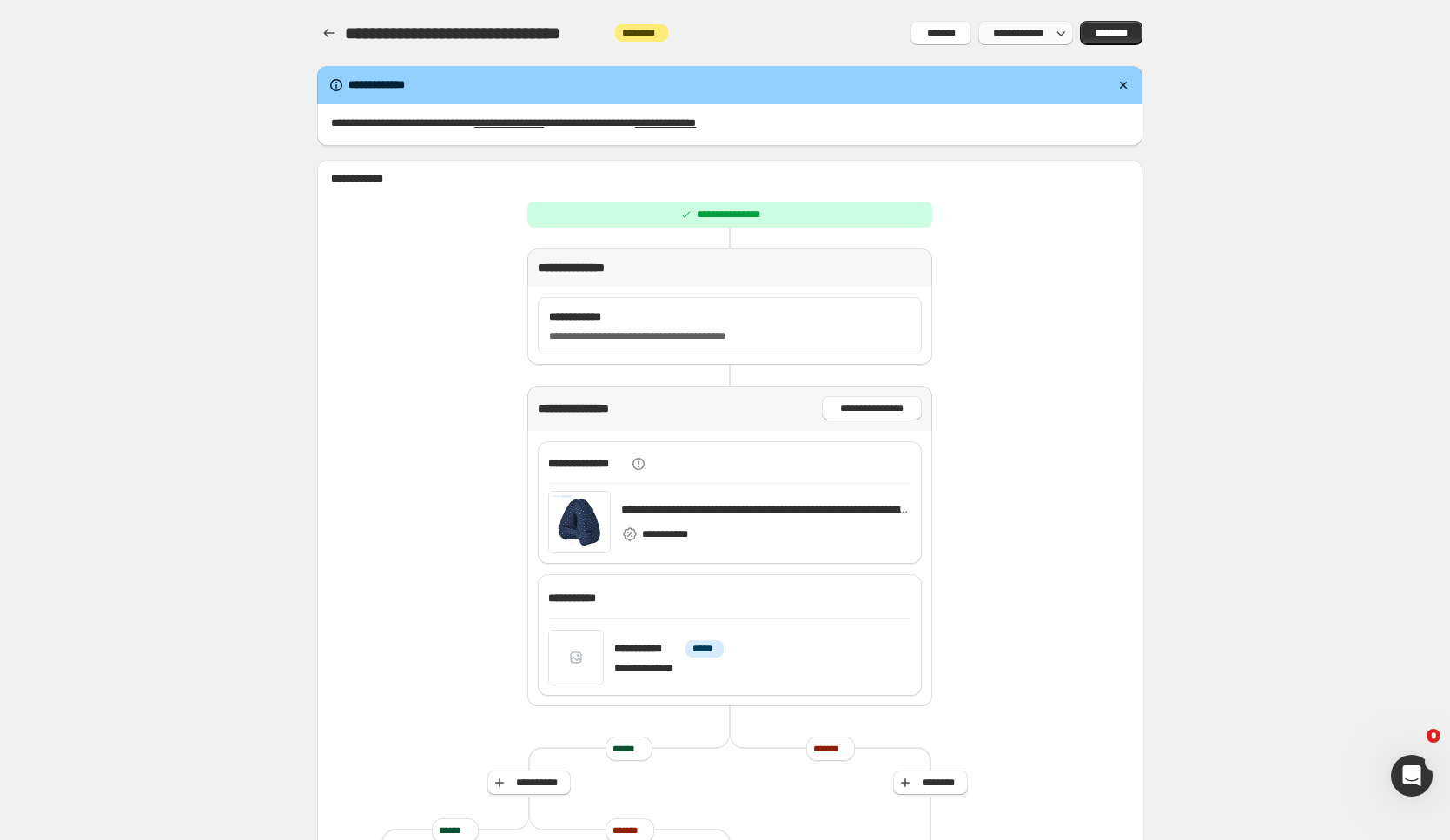 click on "**********" at bounding box center (1025, 33) 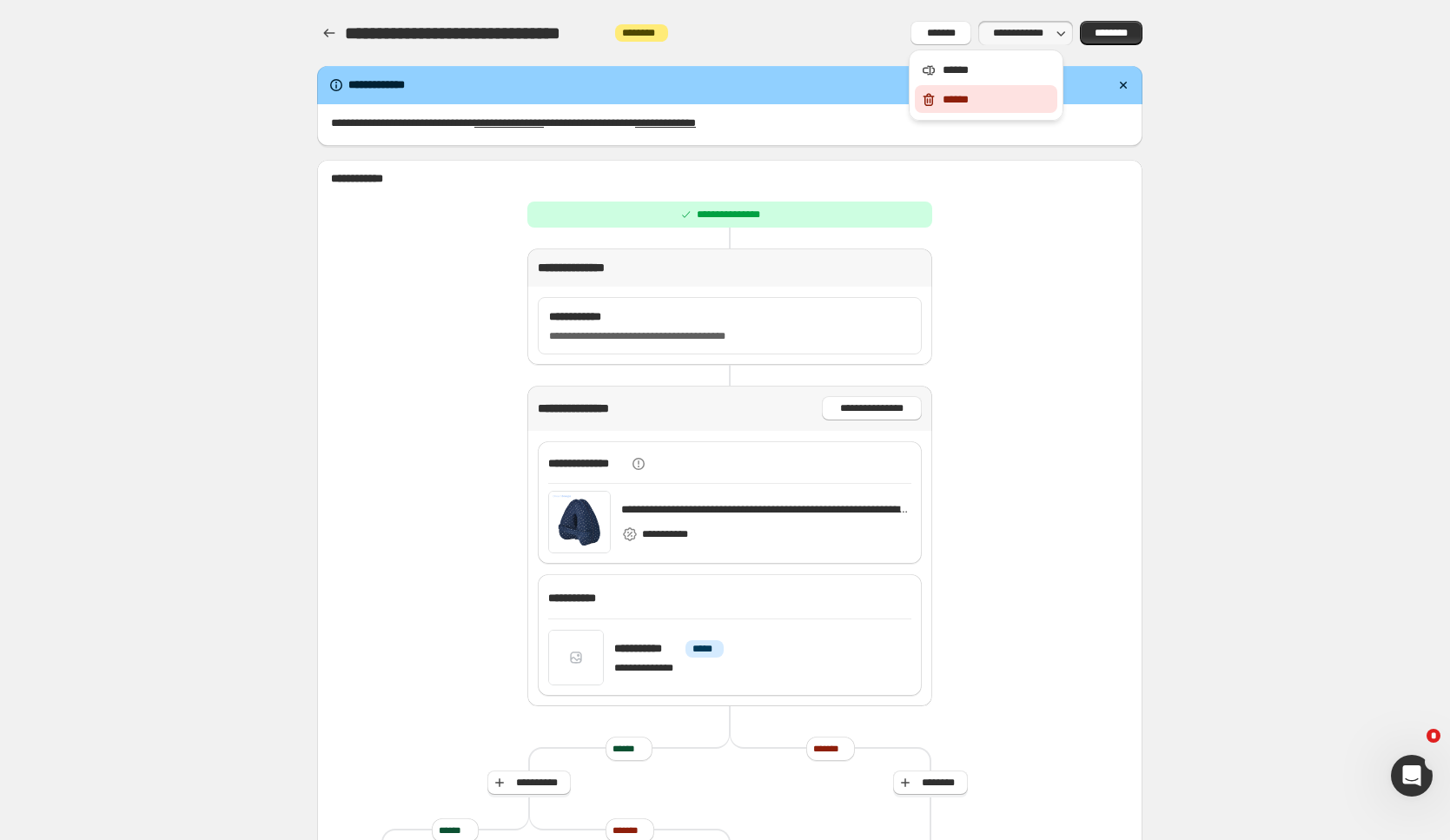 click on "******" at bounding box center [986, 99] 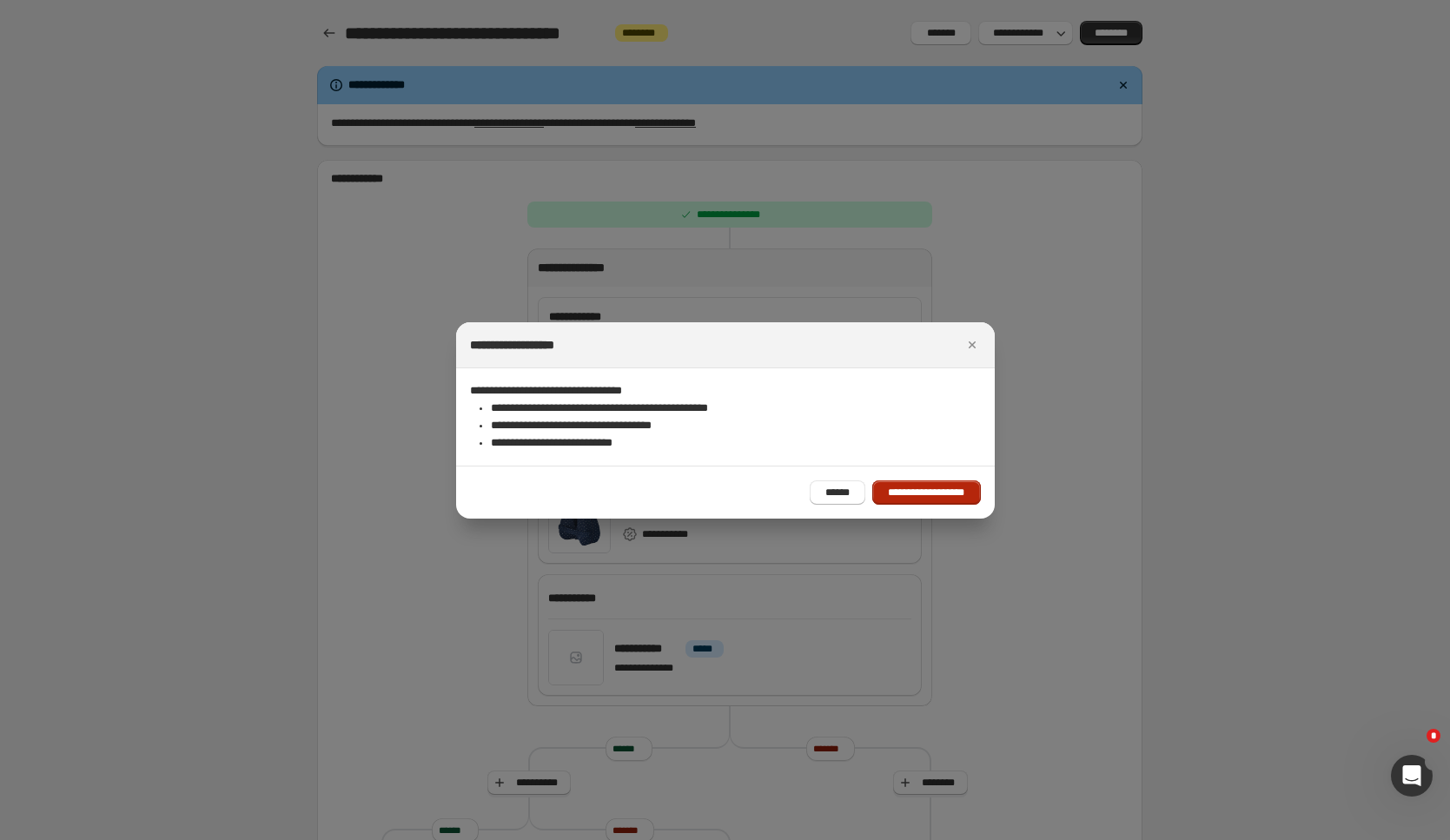 click on "**********" at bounding box center [926, 493] 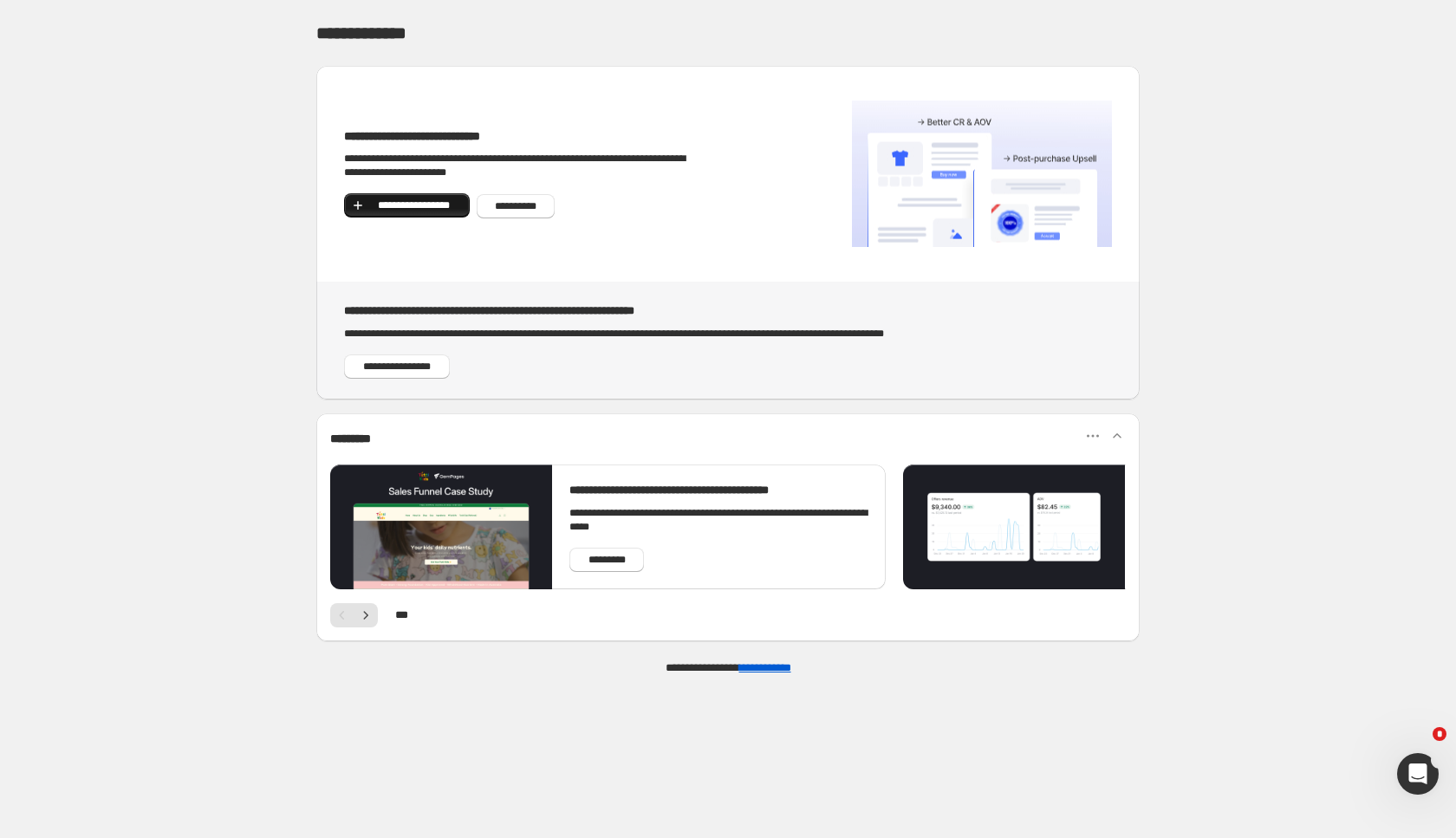click on "**********" at bounding box center [413, 205] 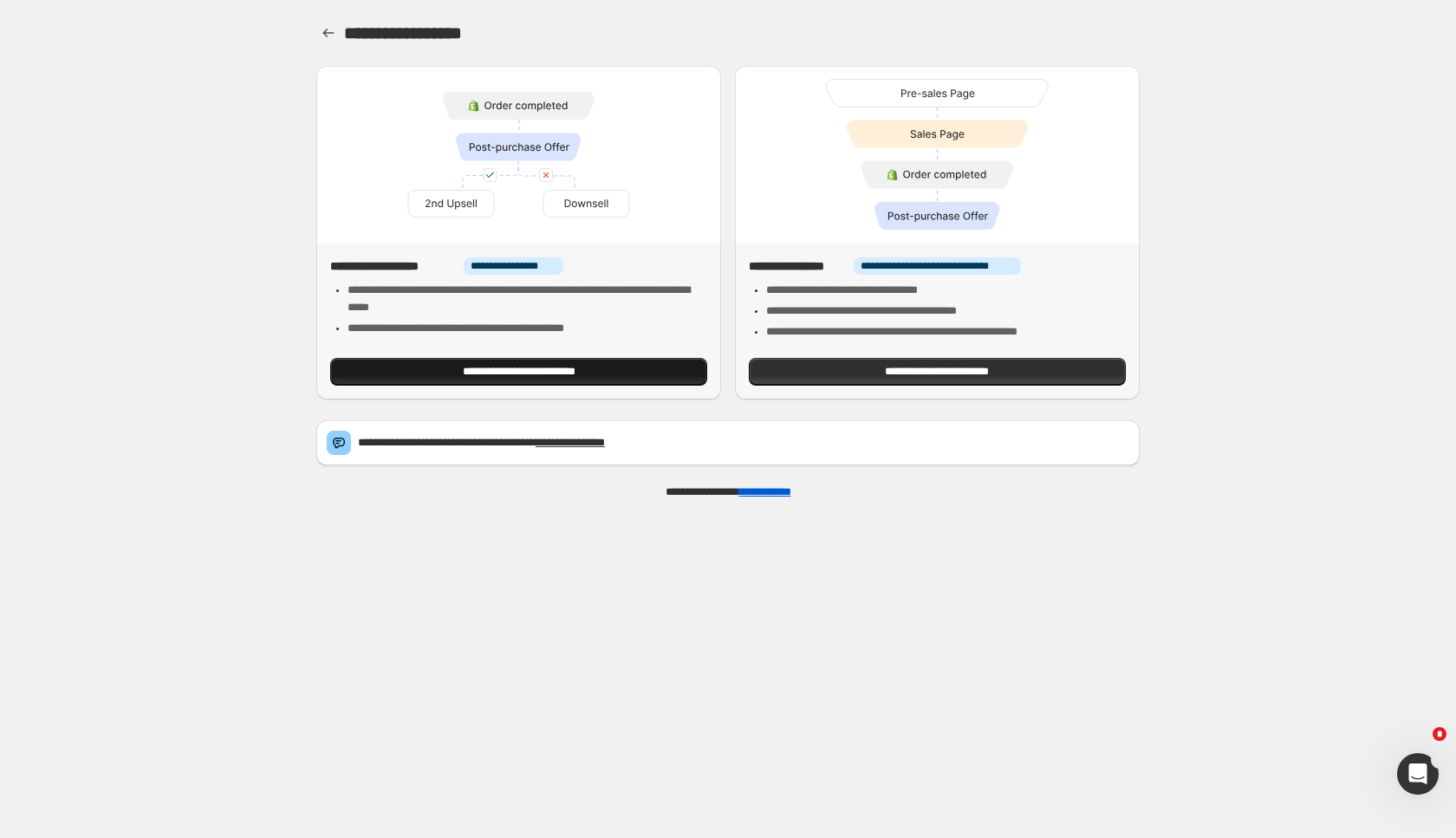 click on "**********" at bounding box center (518, 372) 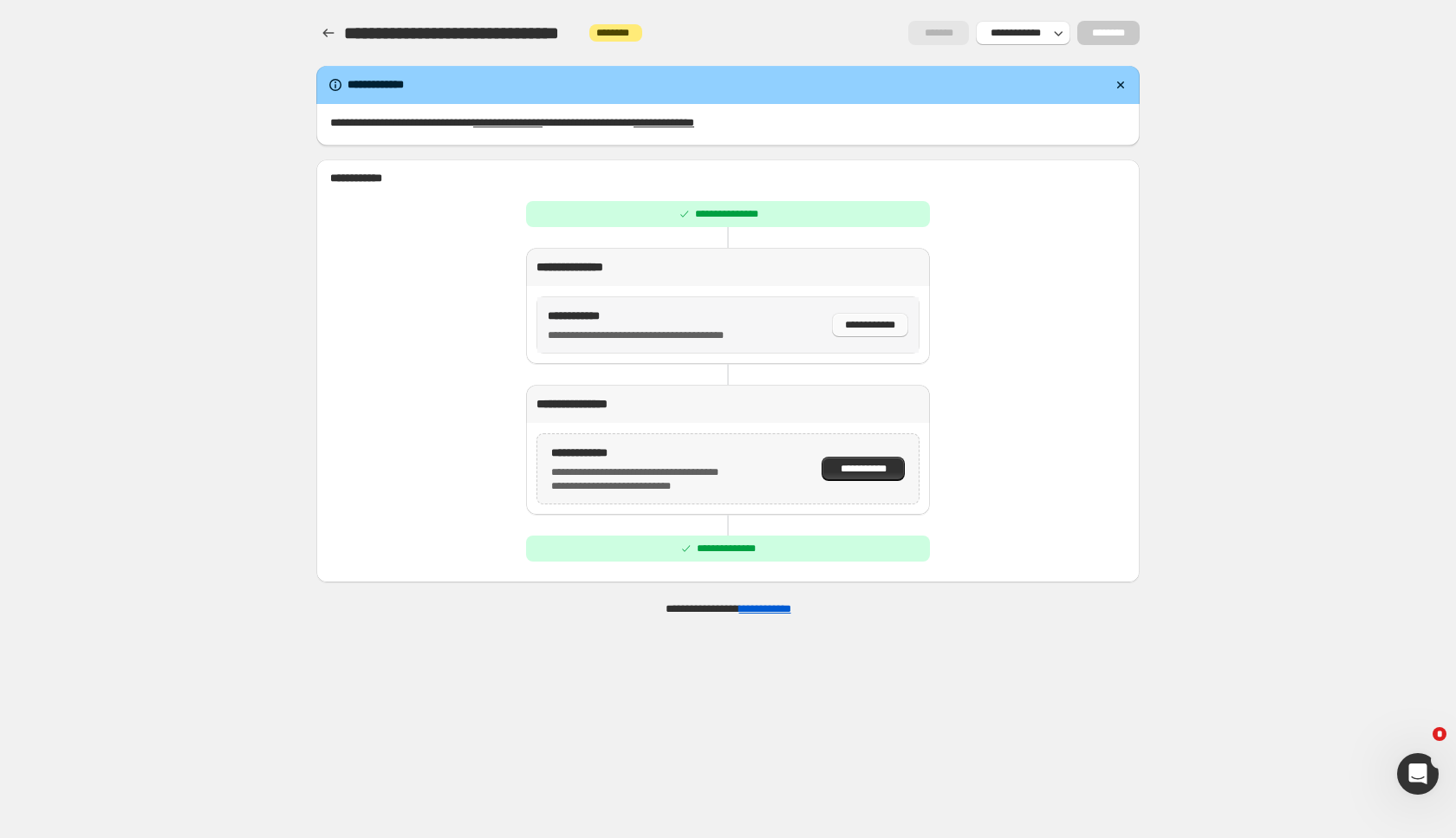 click on "**********" at bounding box center (870, 325) 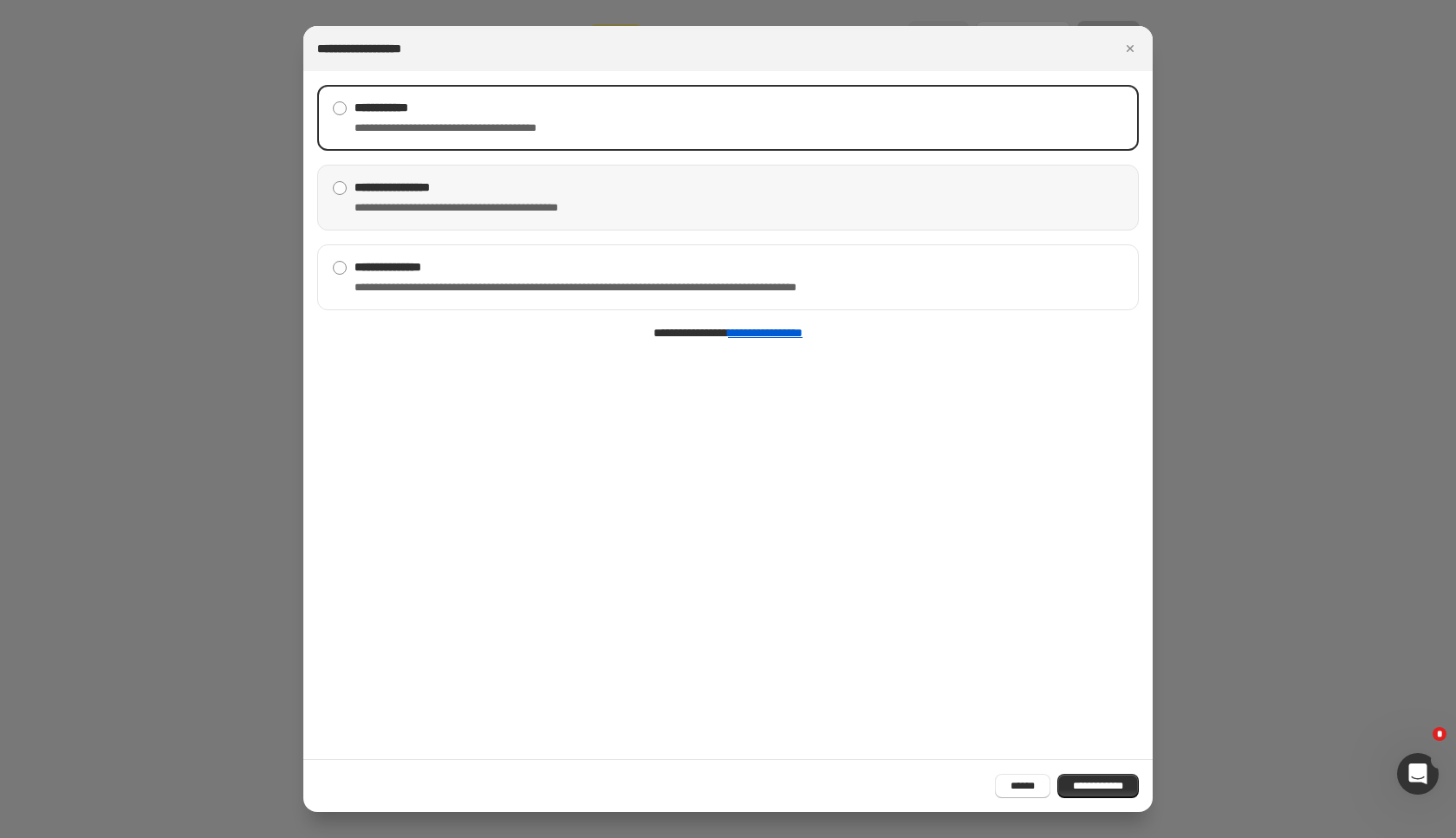click on "[FIRST] [LAST] [STREET] [CITY]" at bounding box center (728, 198) 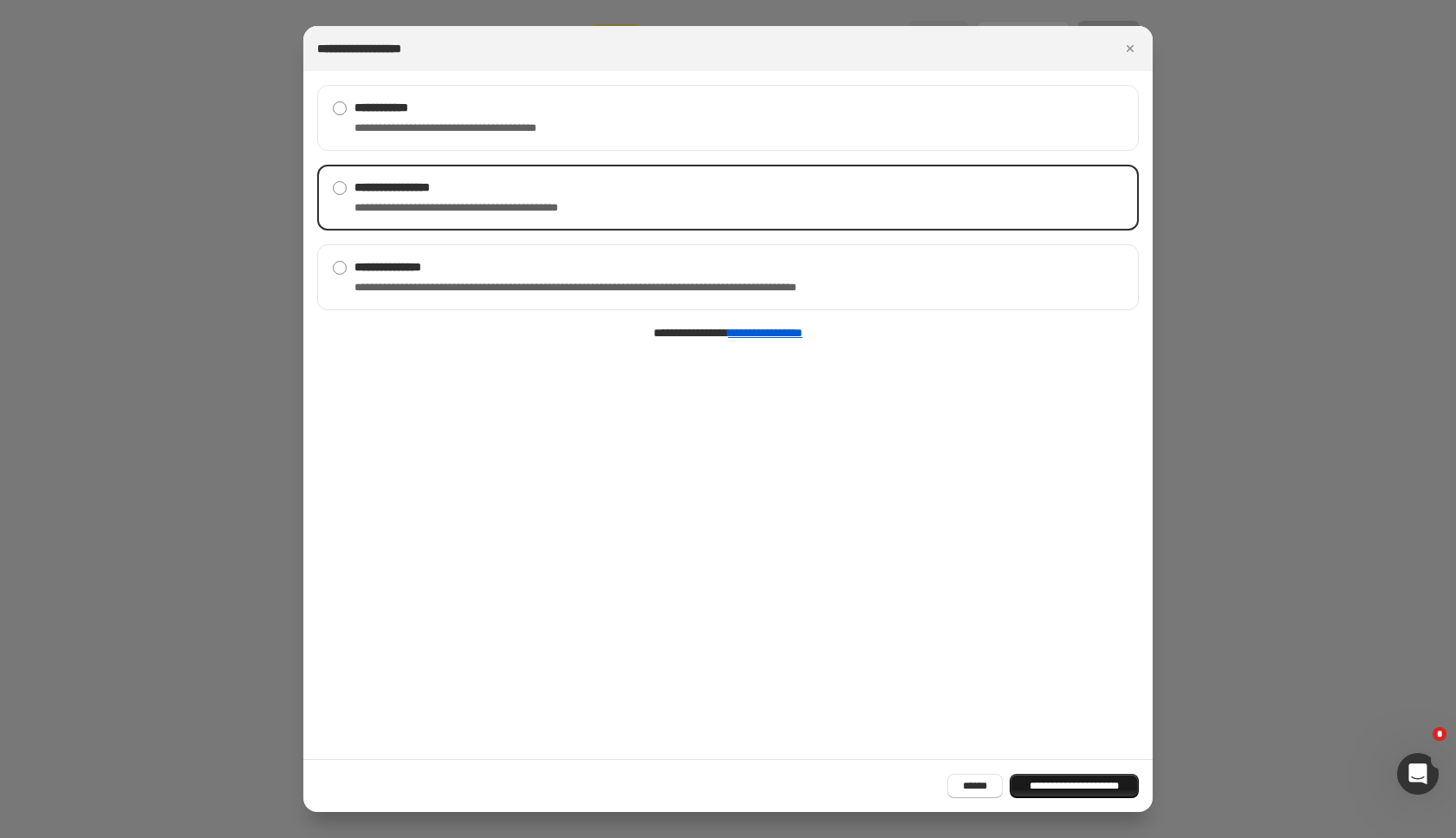 click on "**********" at bounding box center (1074, 786) 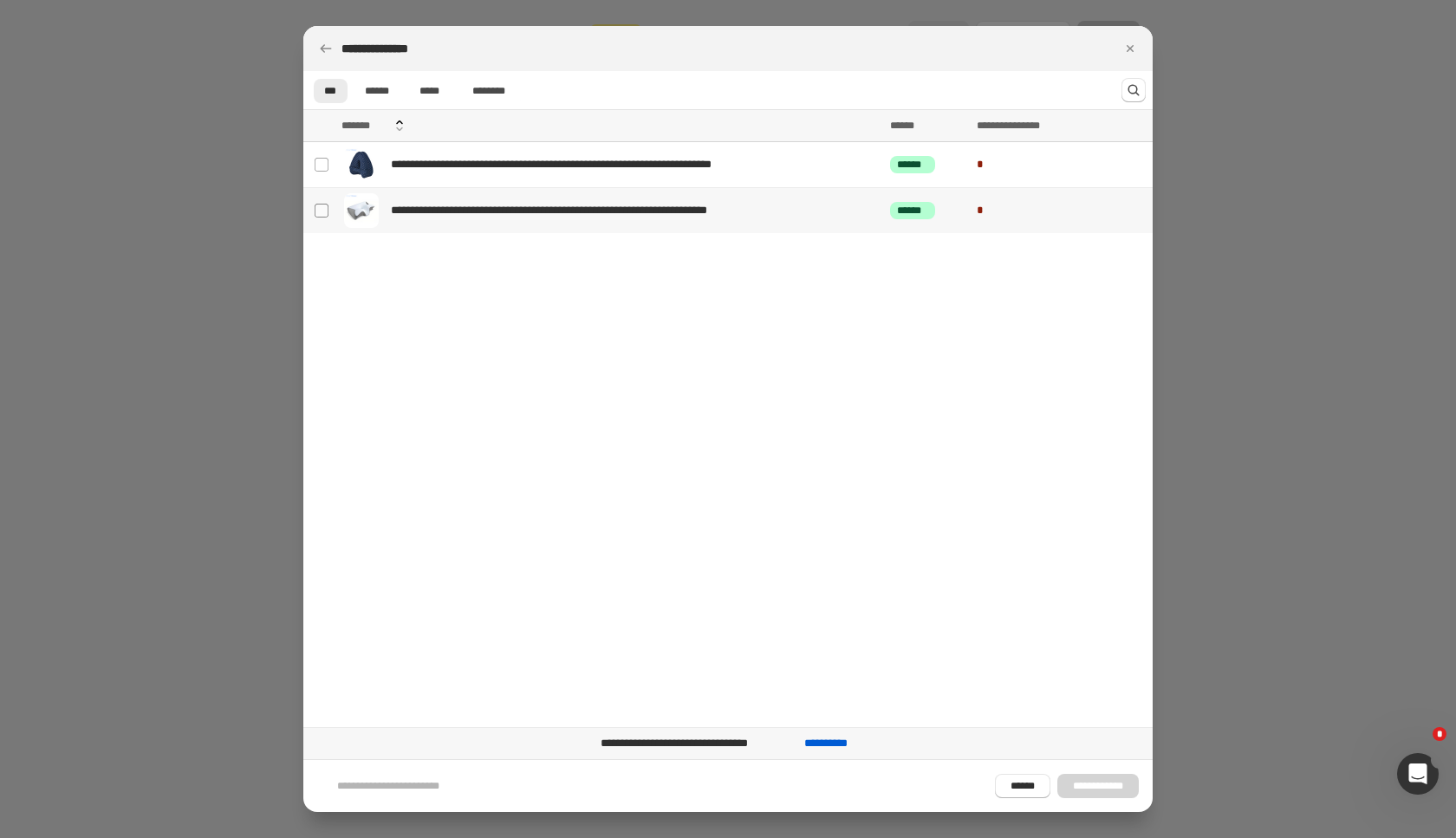 click at bounding box center (322, 211) 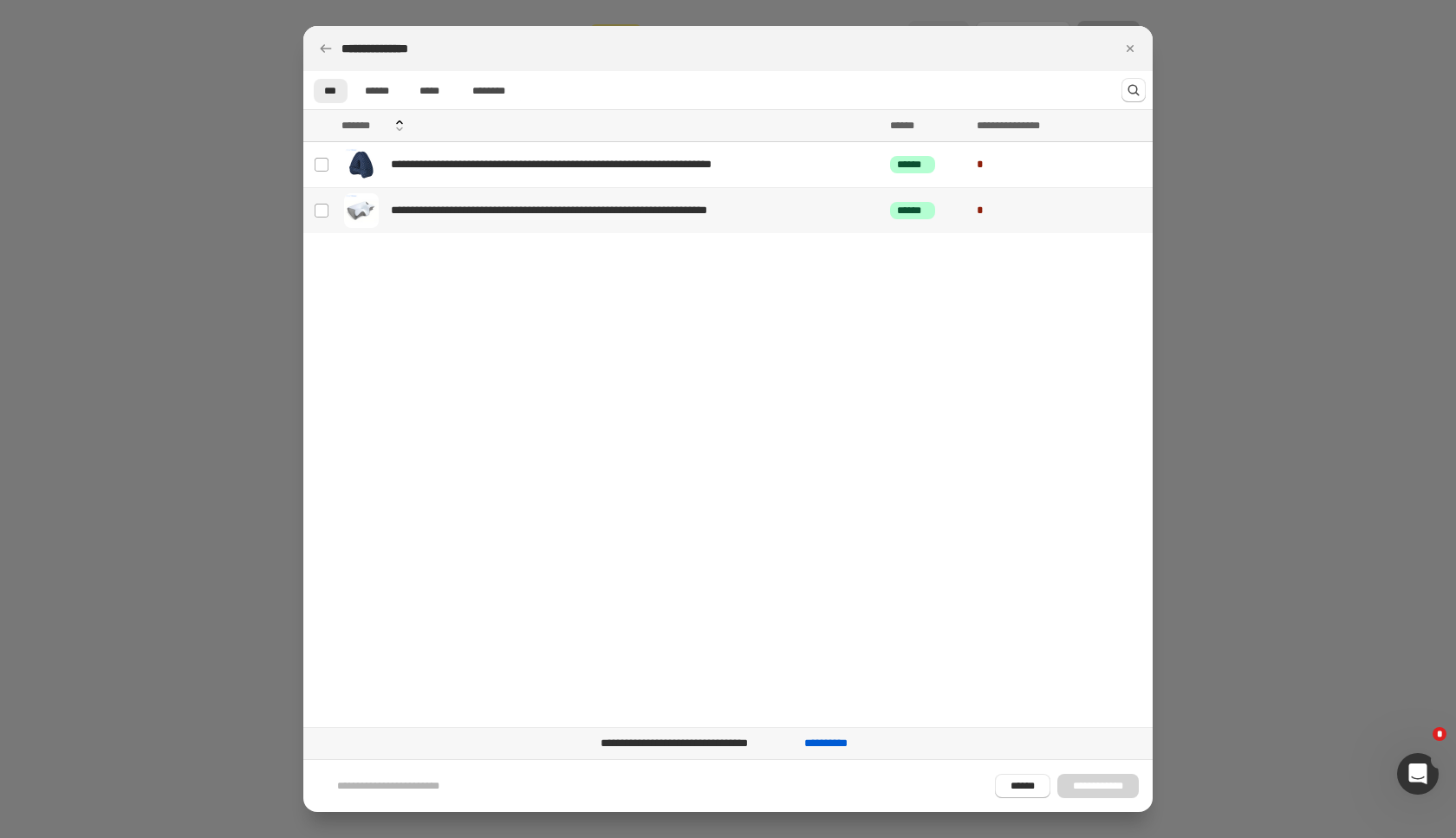 click on "**********" at bounding box center (320, 211) 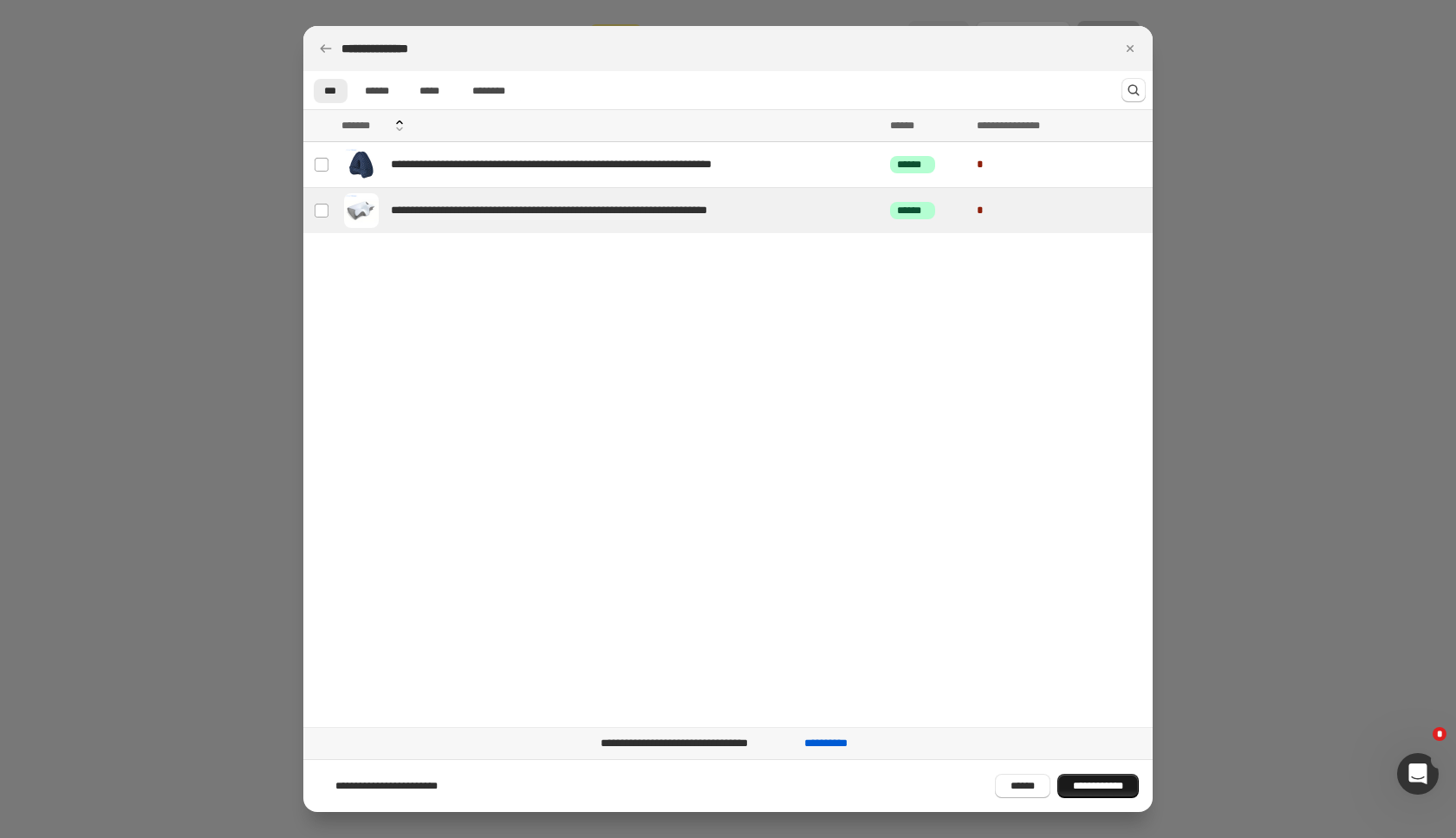 click on "**********" at bounding box center (1098, 786) 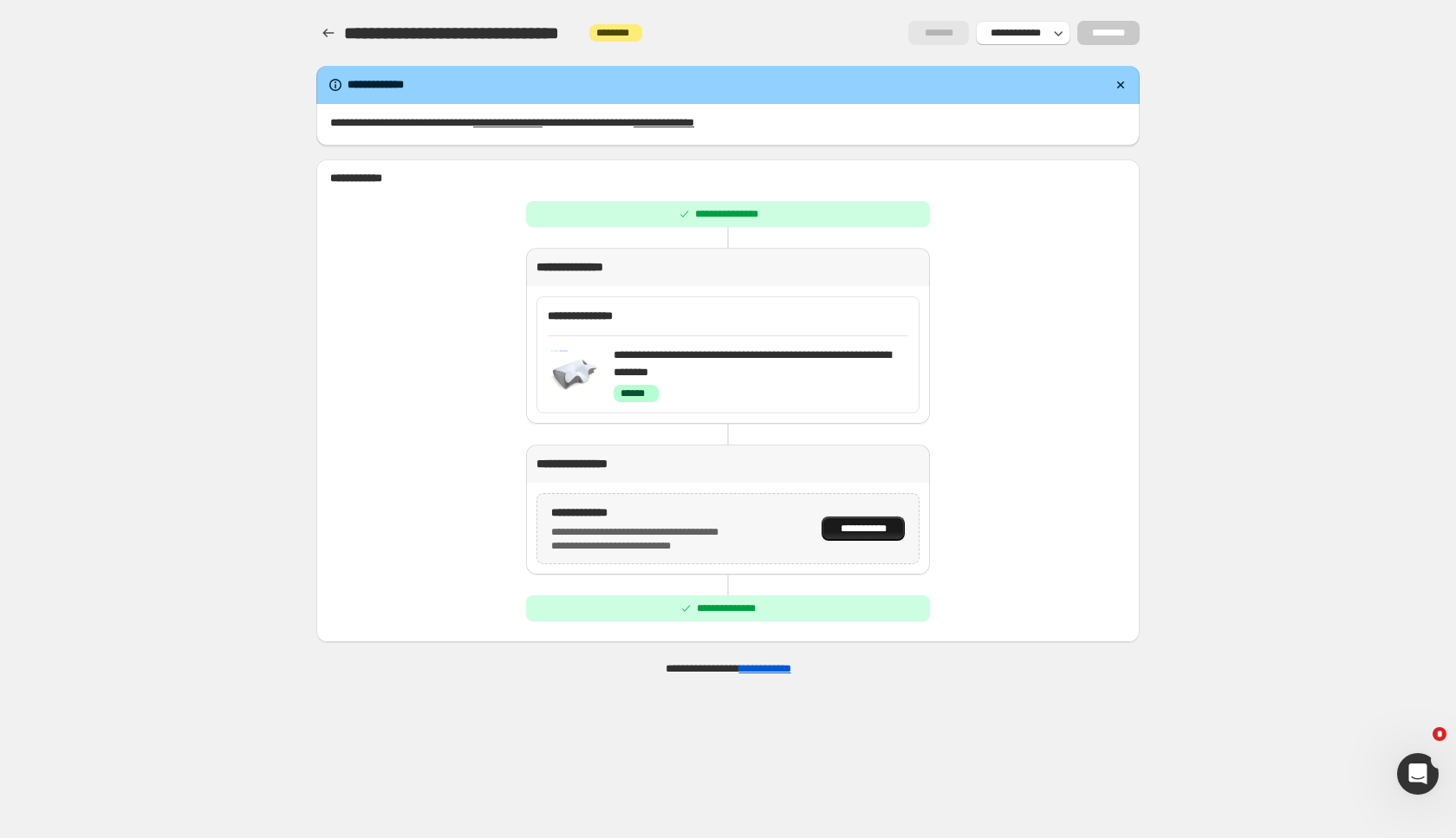click on "**********" at bounding box center (863, 529) 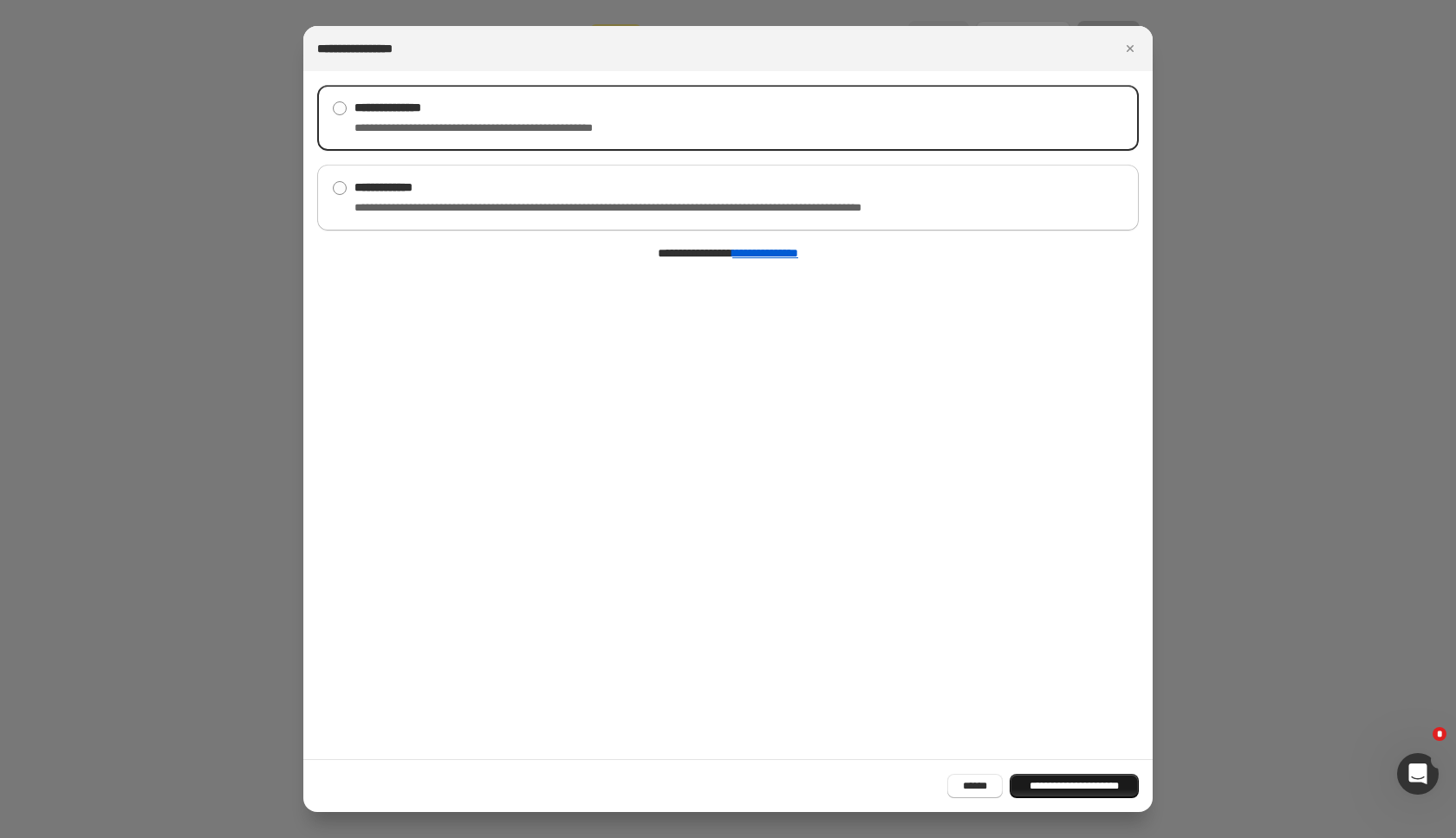click on "**********" at bounding box center (1074, 786) 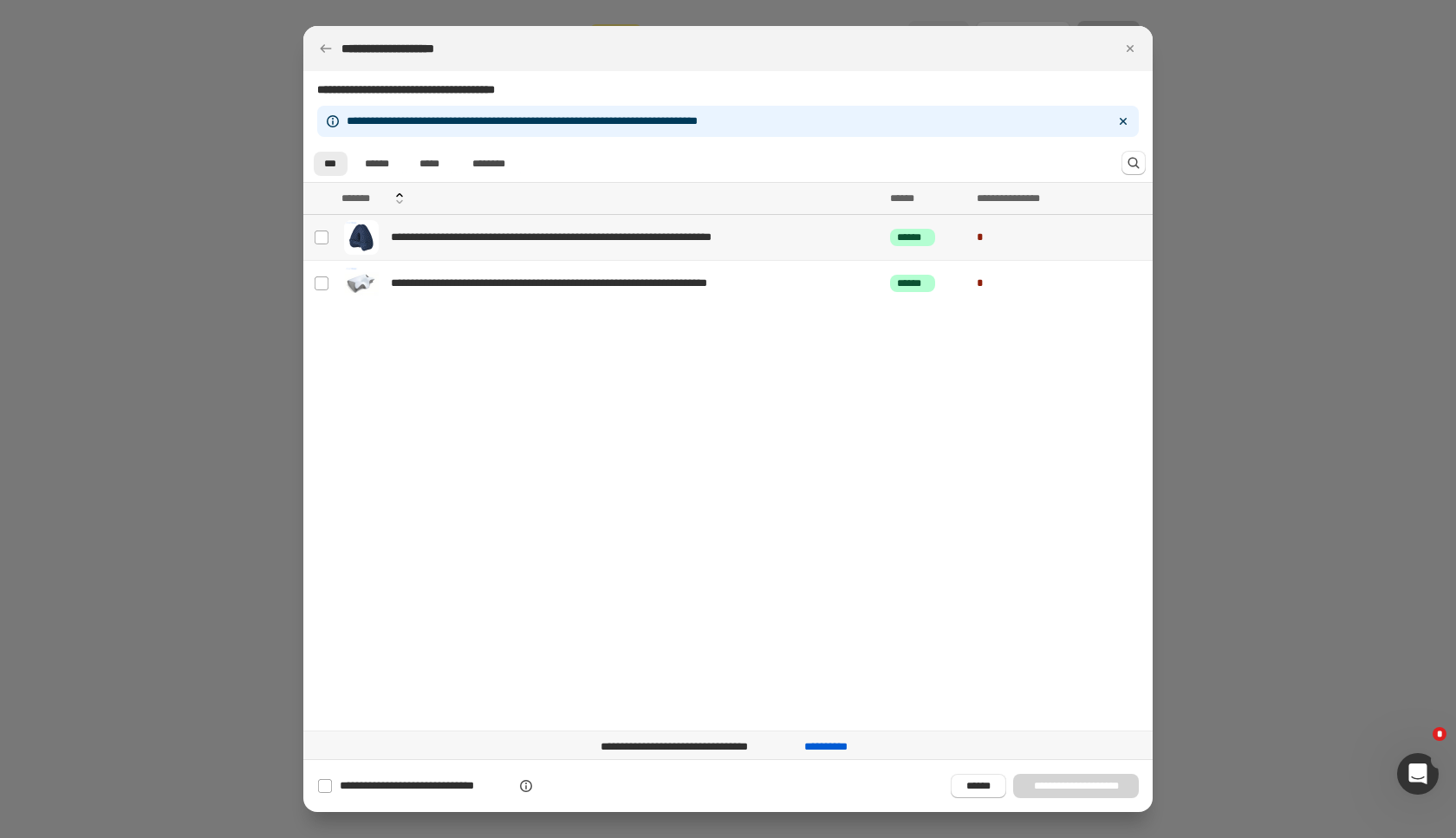 click at bounding box center (361, 237) 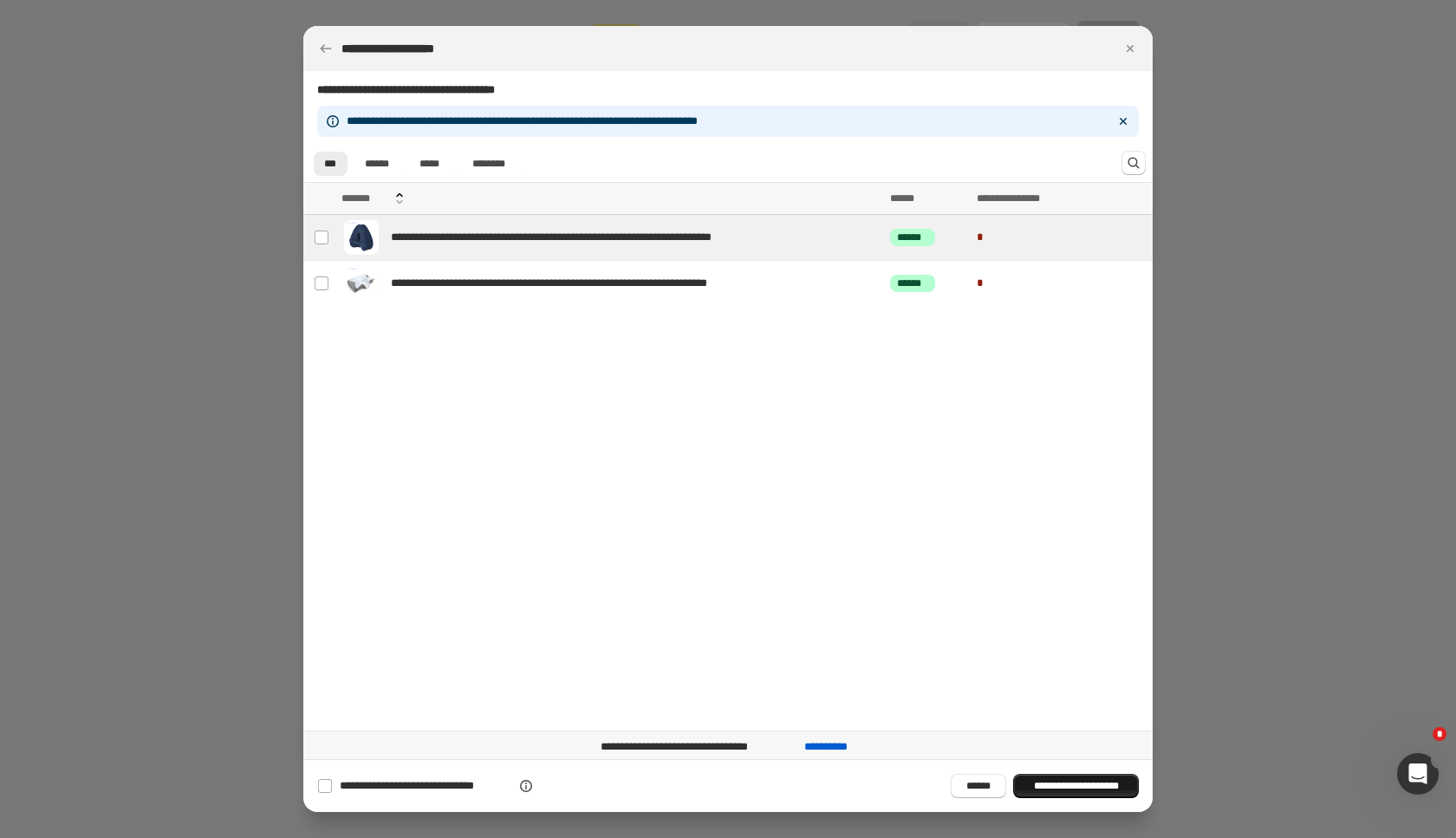 click on "**********" at bounding box center [1076, 786] 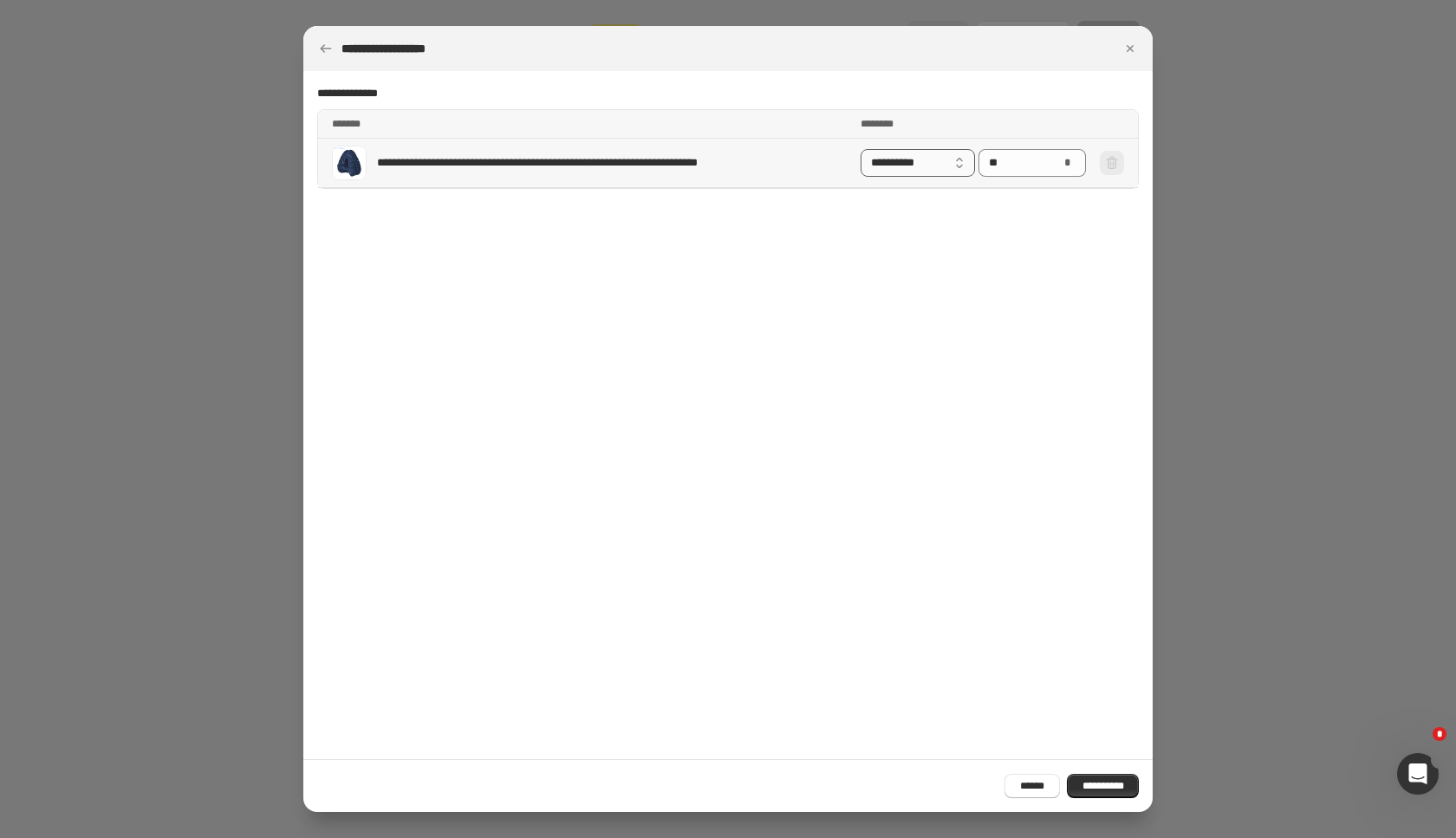 click on "**********" at bounding box center (918, 163) 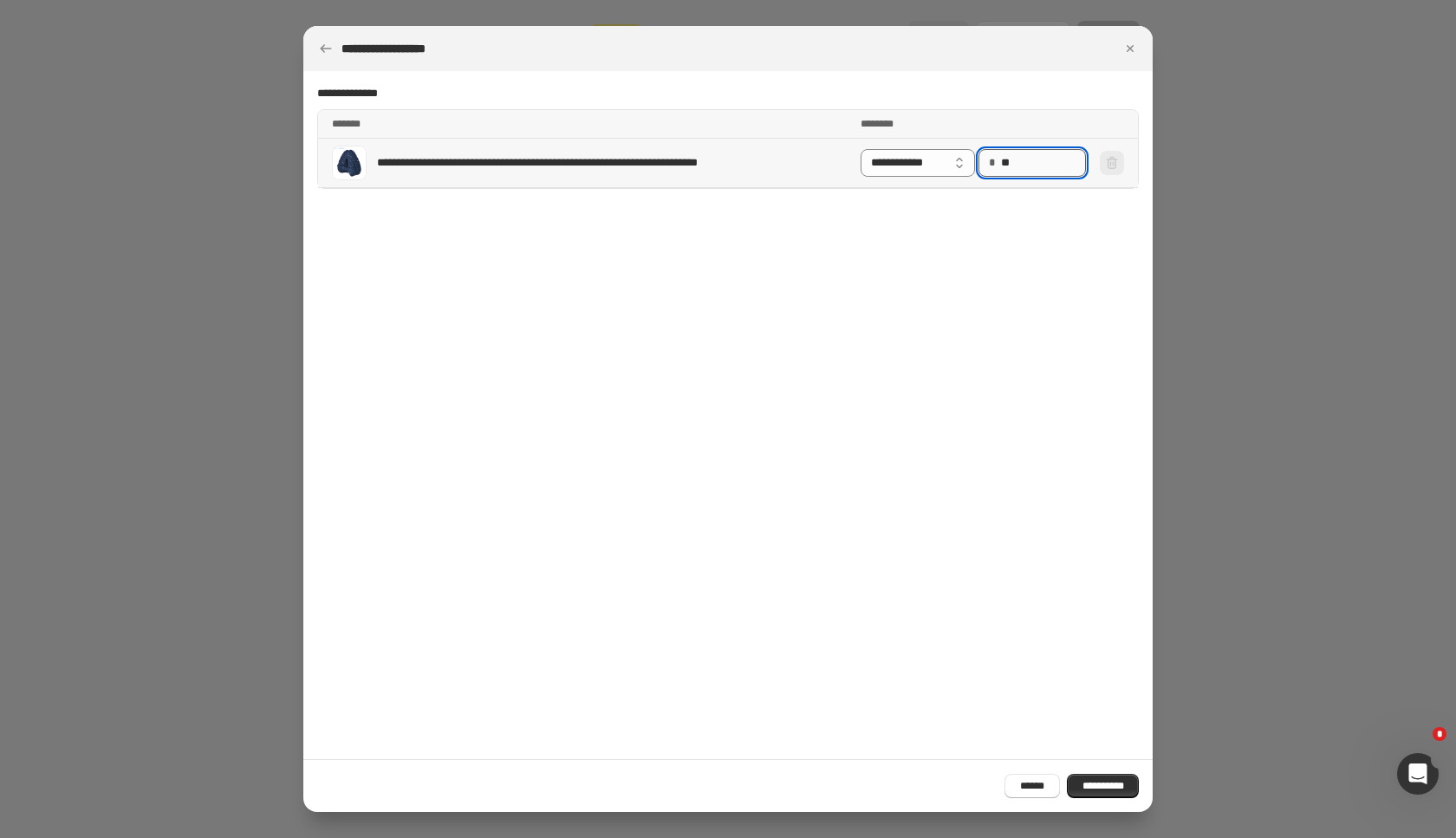 click on "**" at bounding box center (1043, 163) 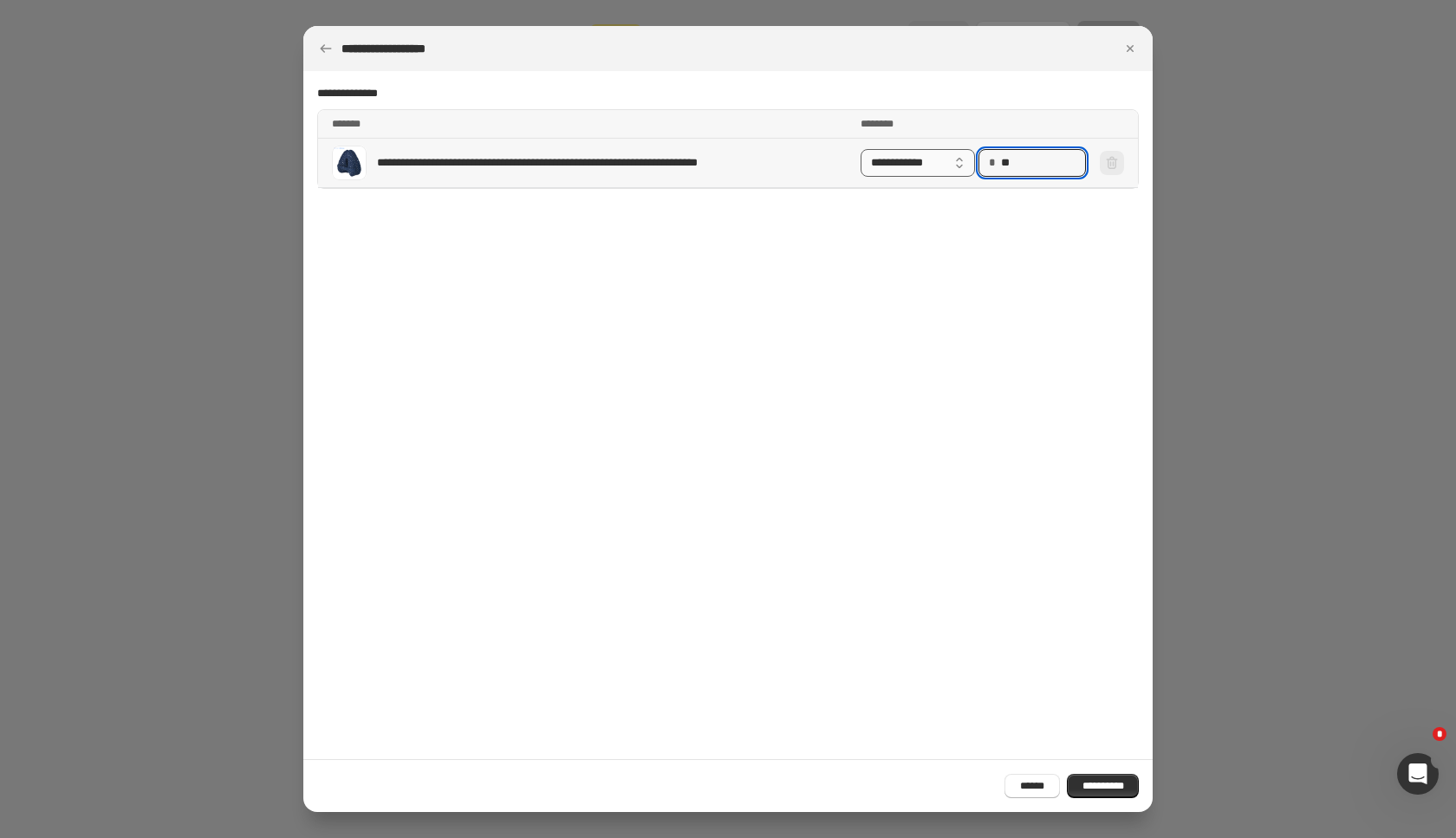 click on "**********" at bounding box center (918, 163) 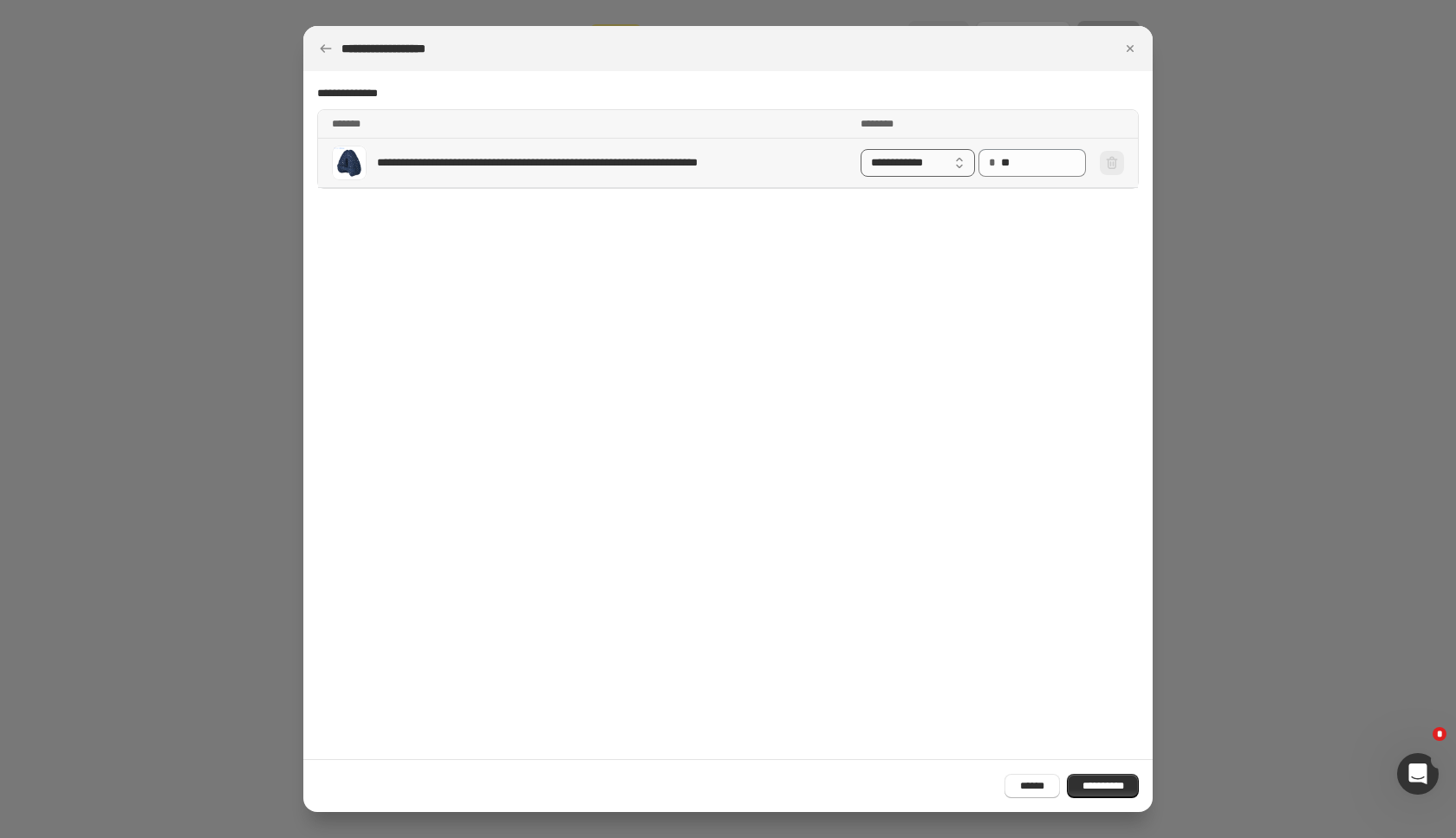 select on "**********" 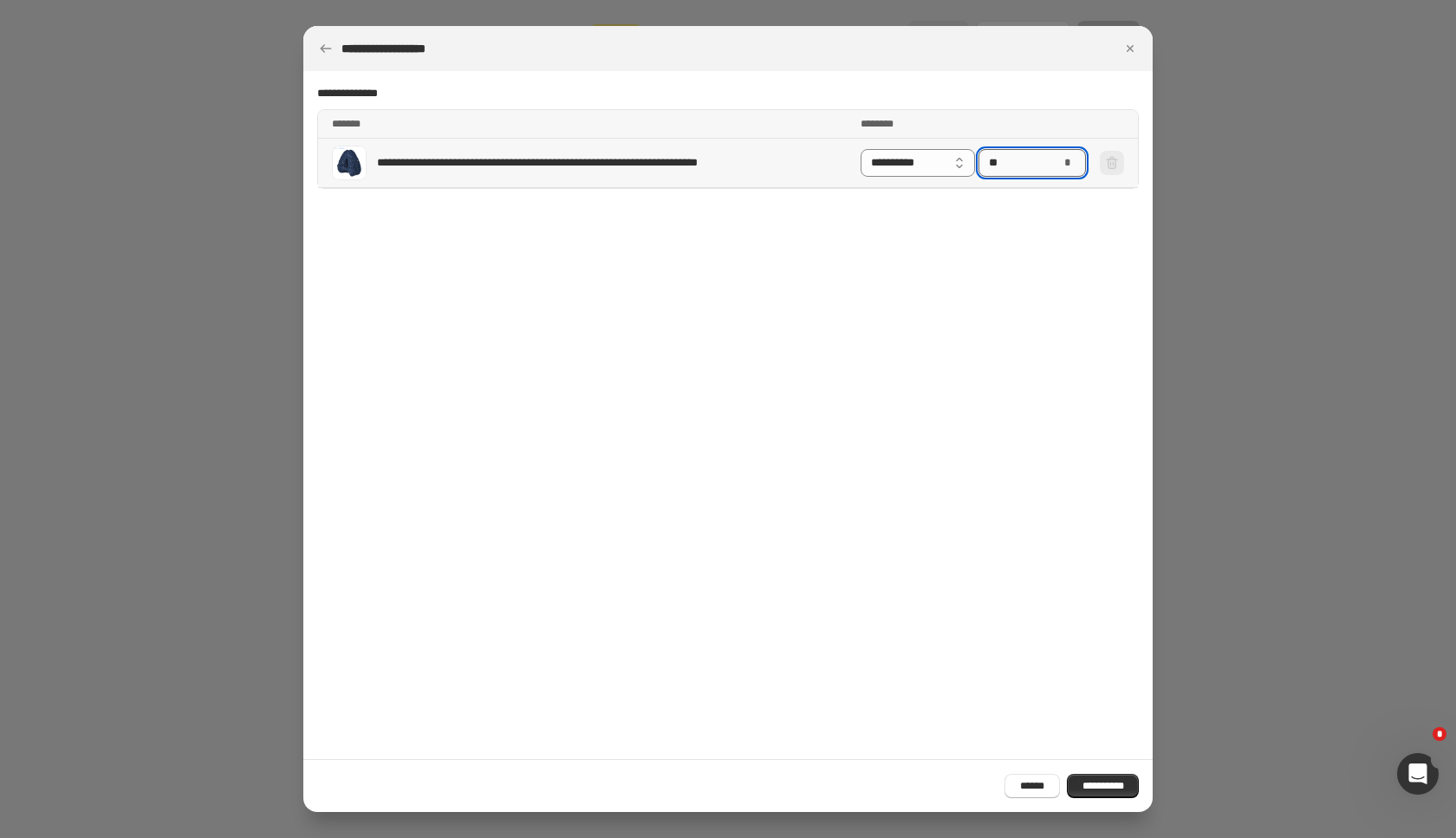 click on "**" at bounding box center (1019, 163) 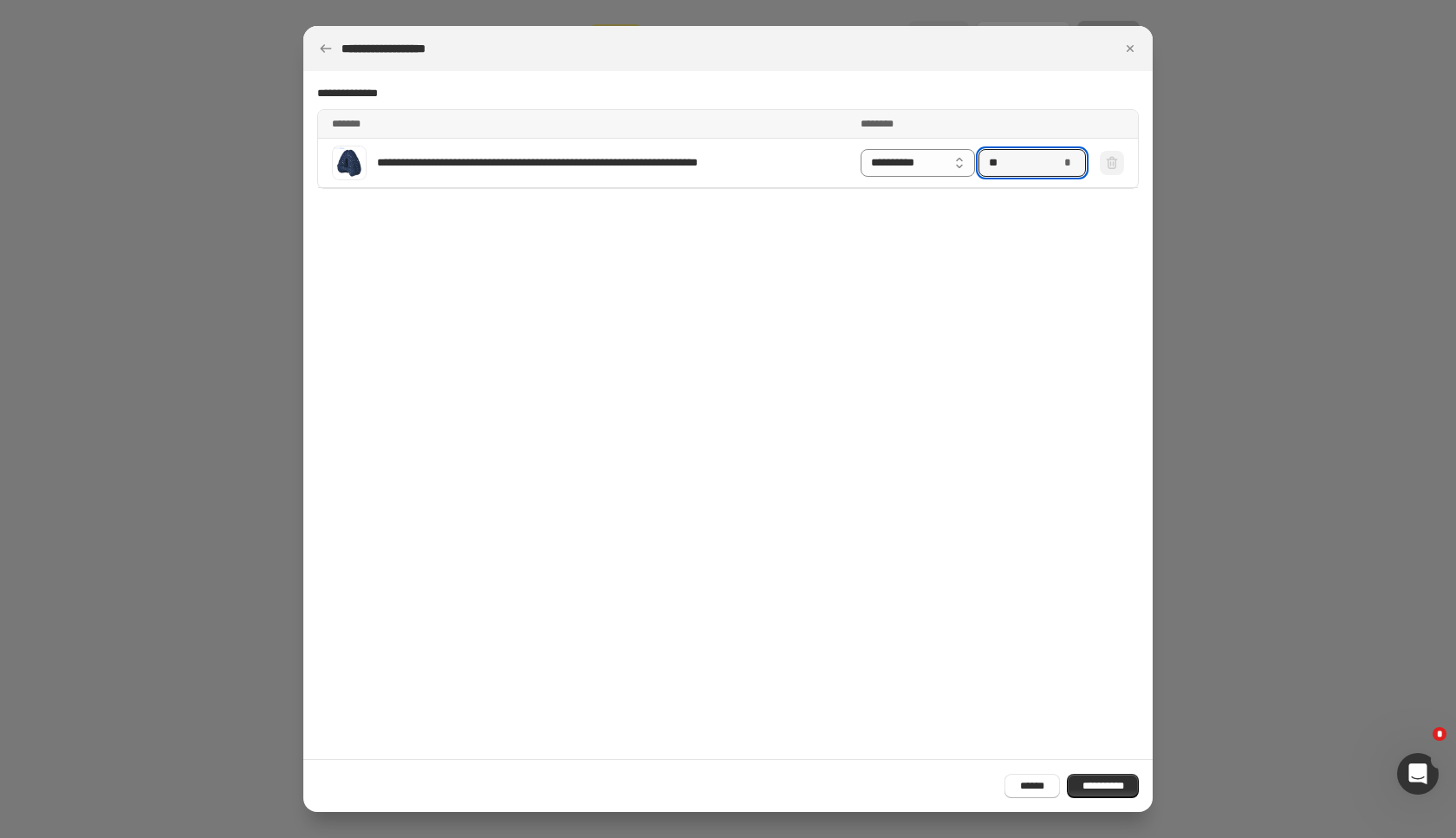 click on "[FIRST] [LAST] [STREET] [CITY] [STATE] [POSTAL_CODE] [COUNTRY] [PHONE]" at bounding box center (728, 415) 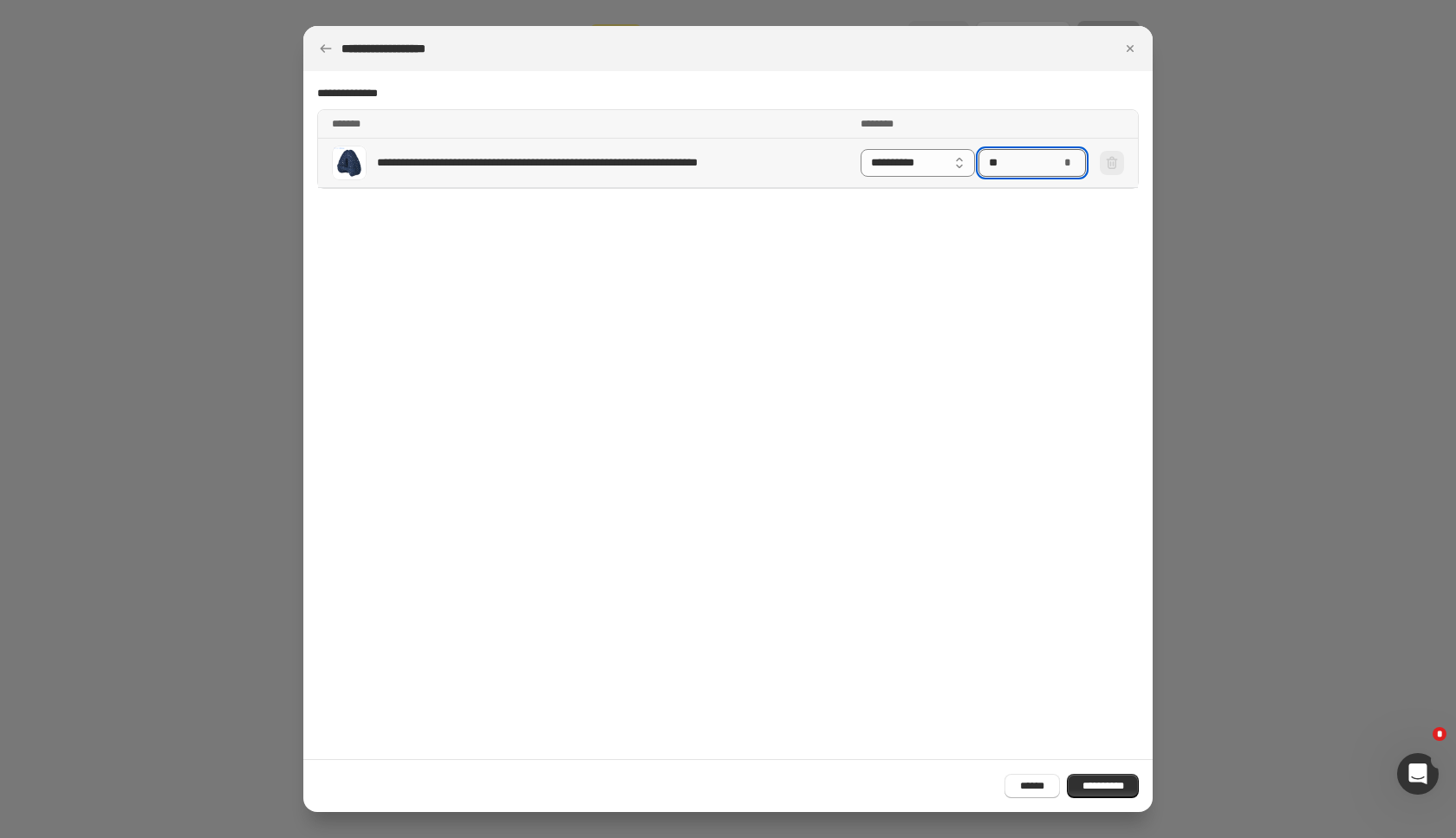 click on "**" at bounding box center [1019, 163] 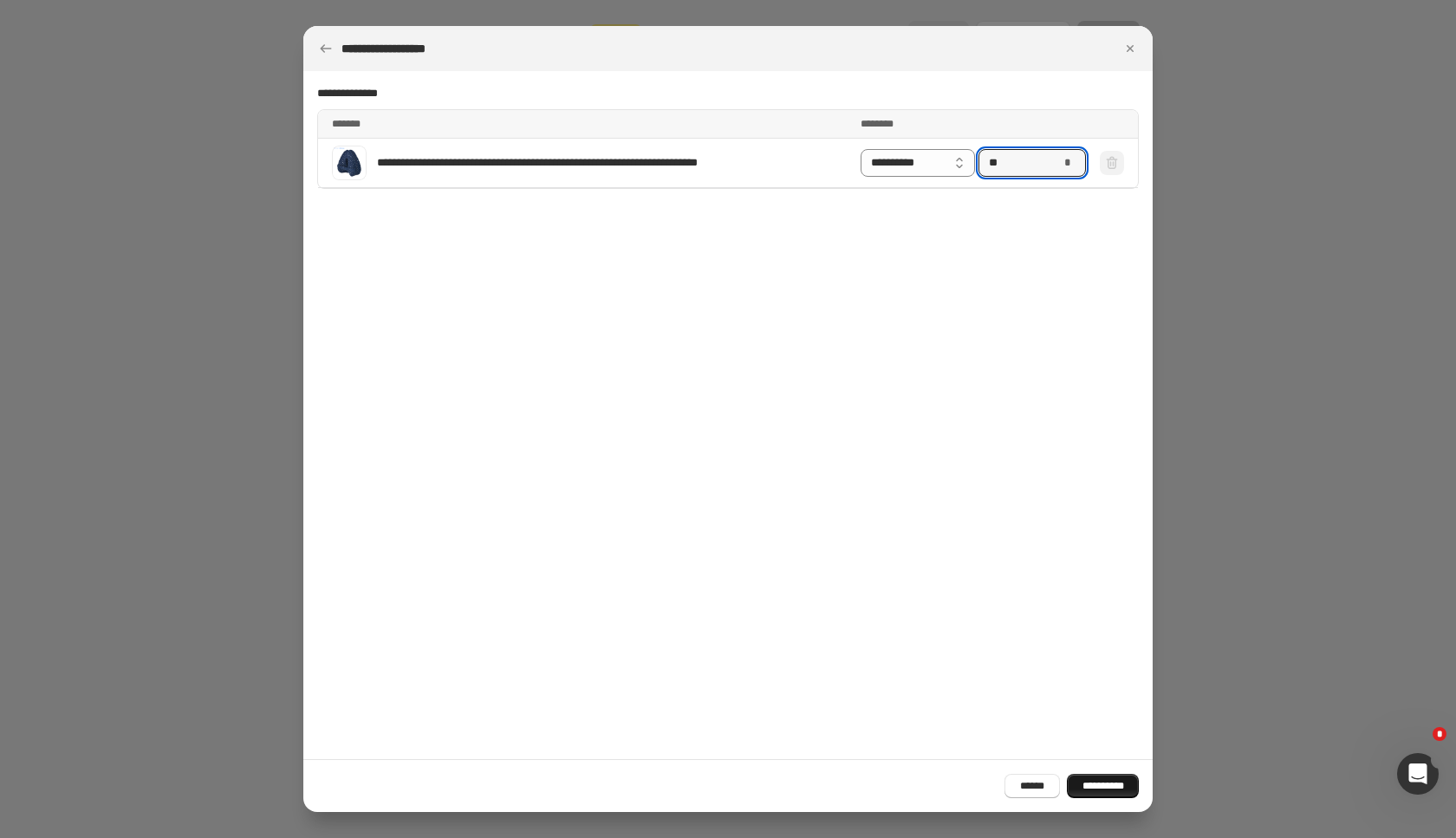 type on "**" 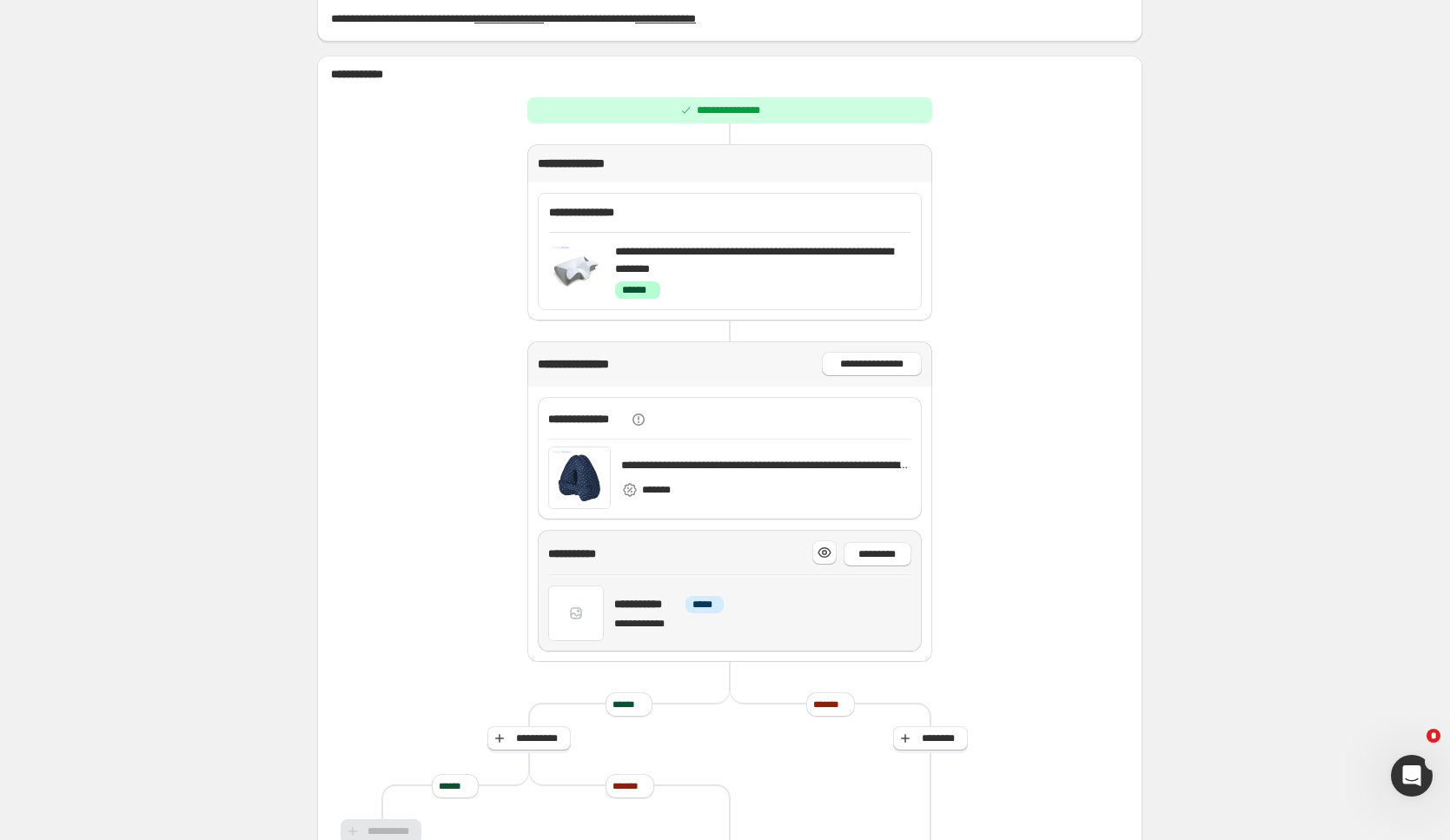 scroll, scrollTop: 130, scrollLeft: 0, axis: vertical 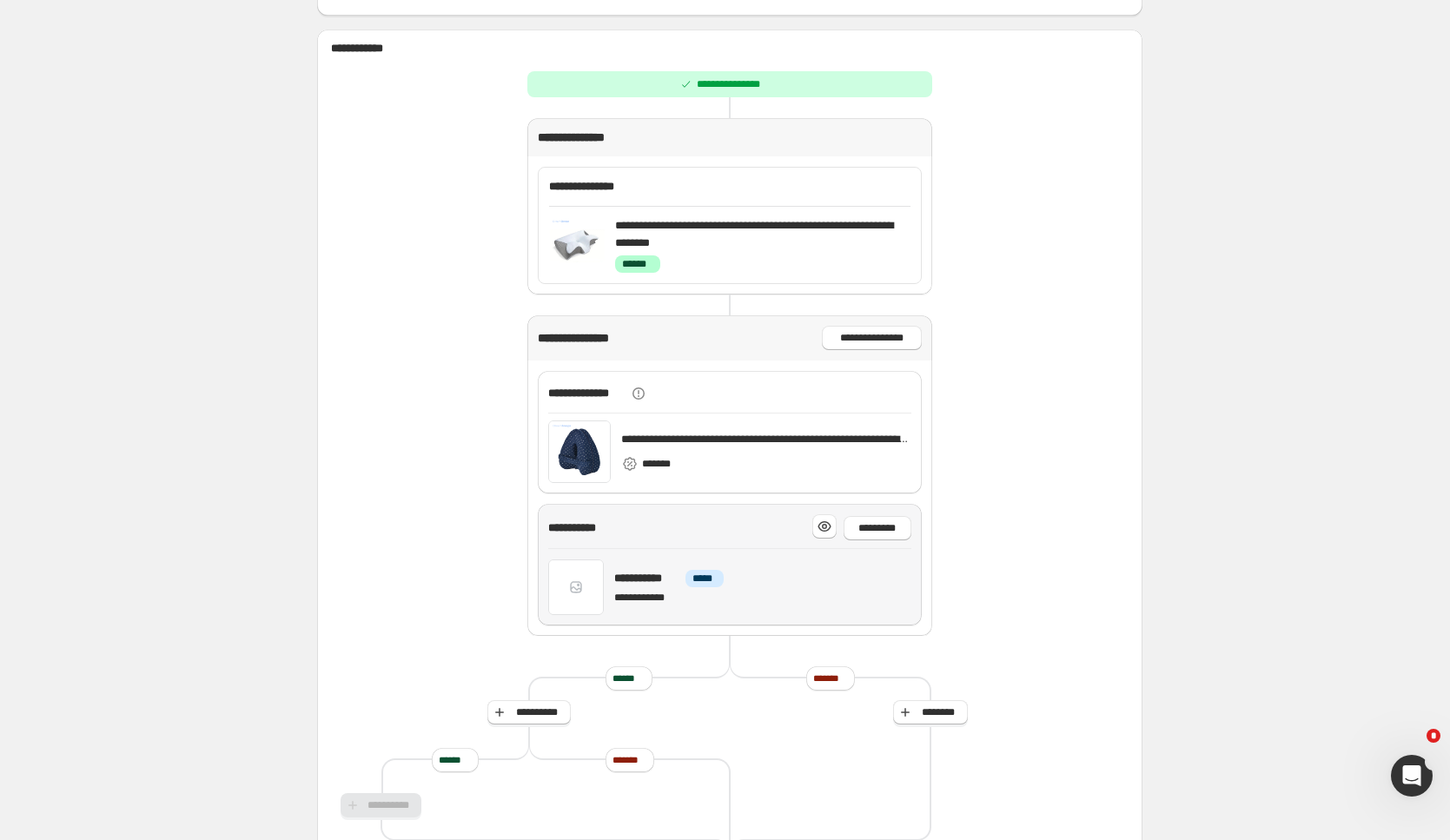 click on "*********" at bounding box center [862, 527] 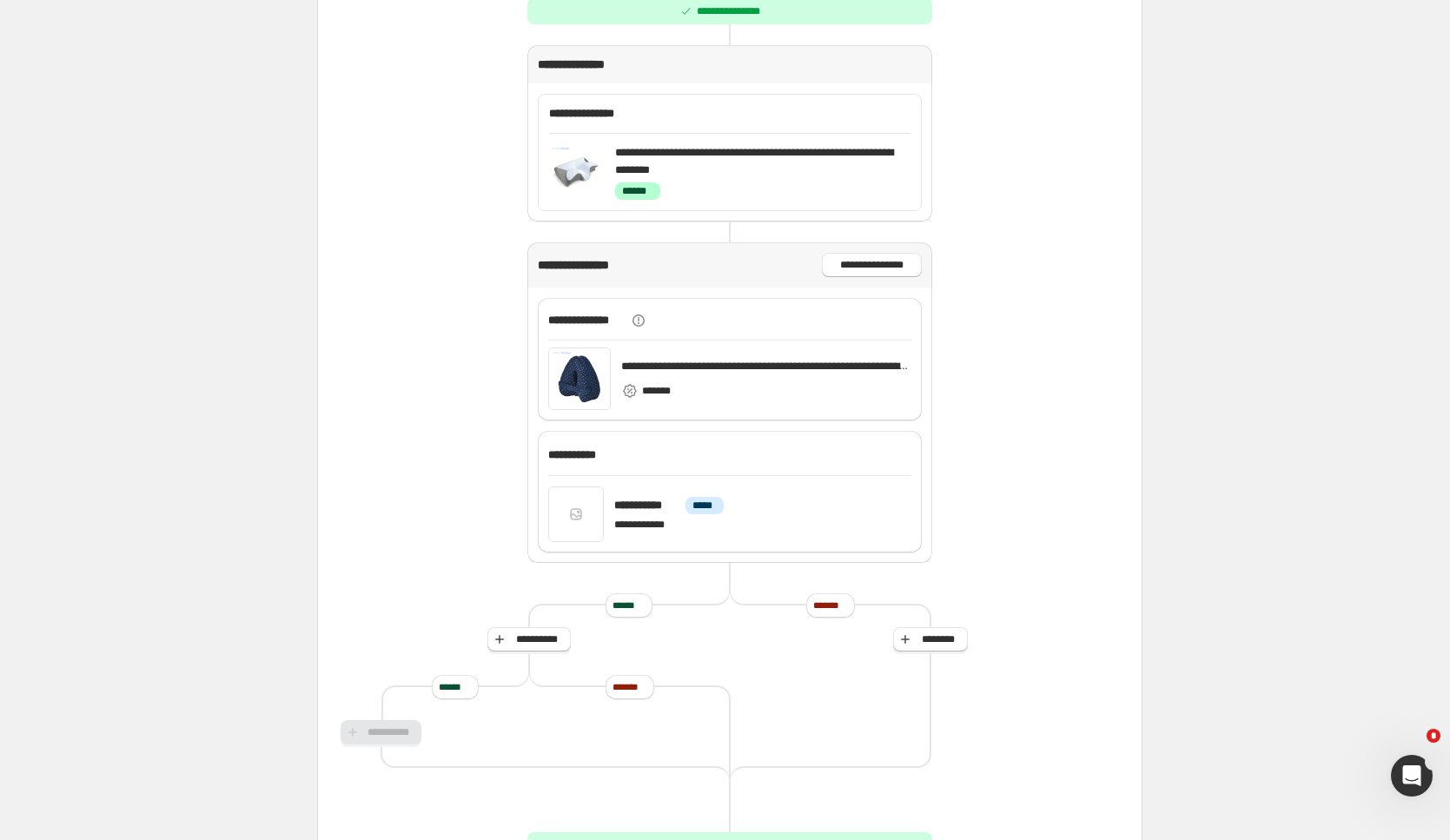 scroll, scrollTop: 264, scrollLeft: 0, axis: vertical 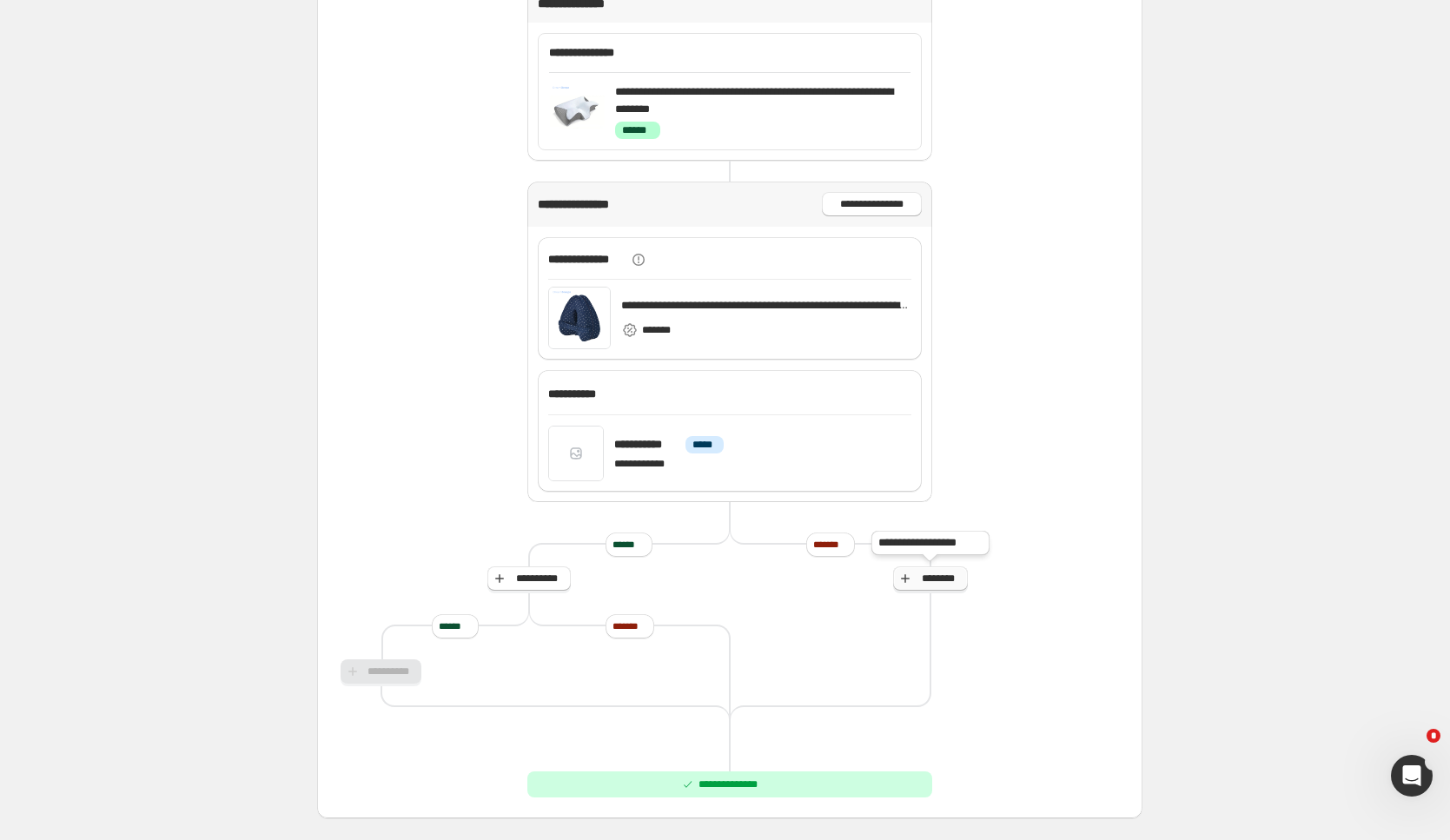 click on "********" at bounding box center (938, 579) 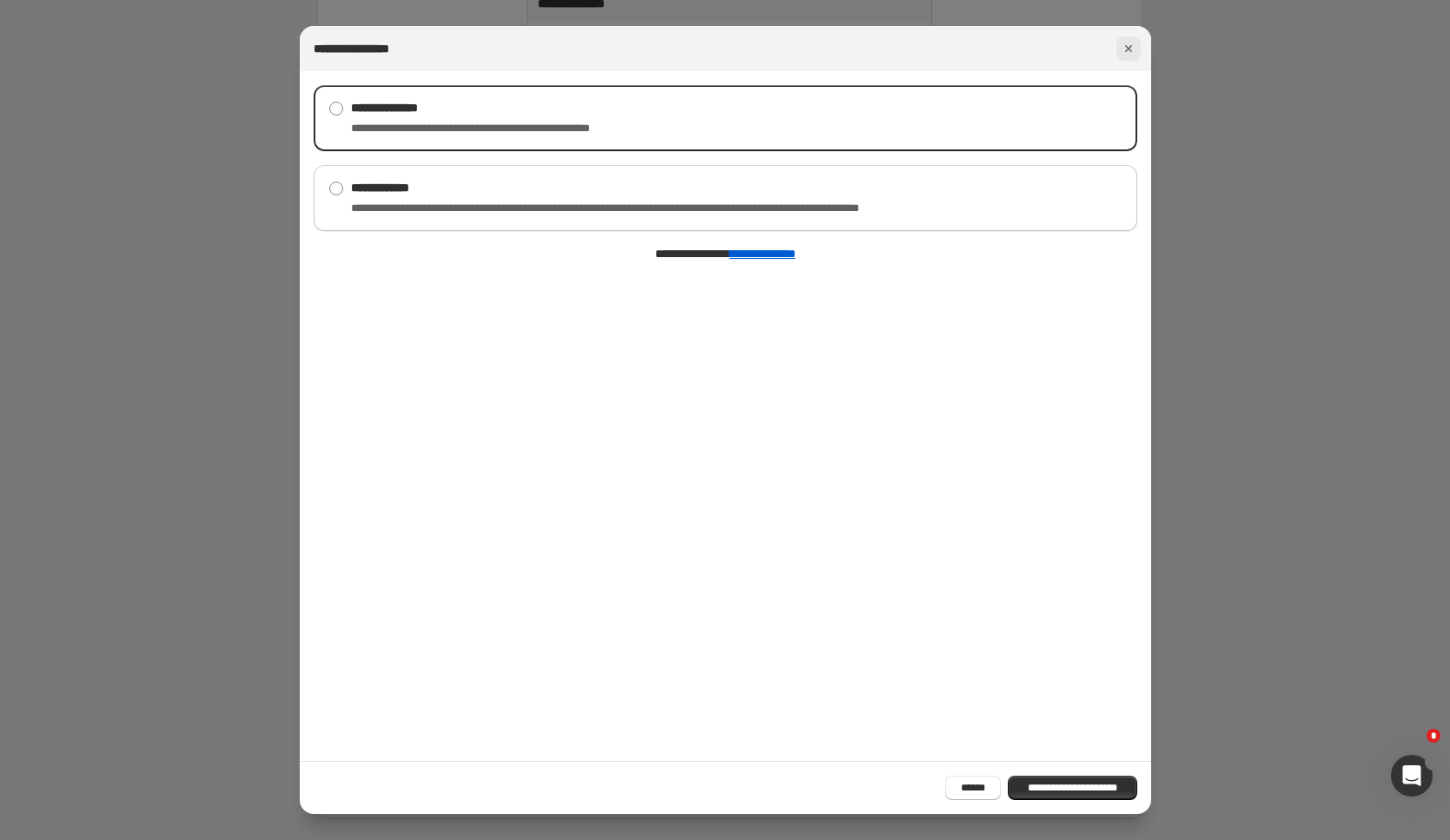 click 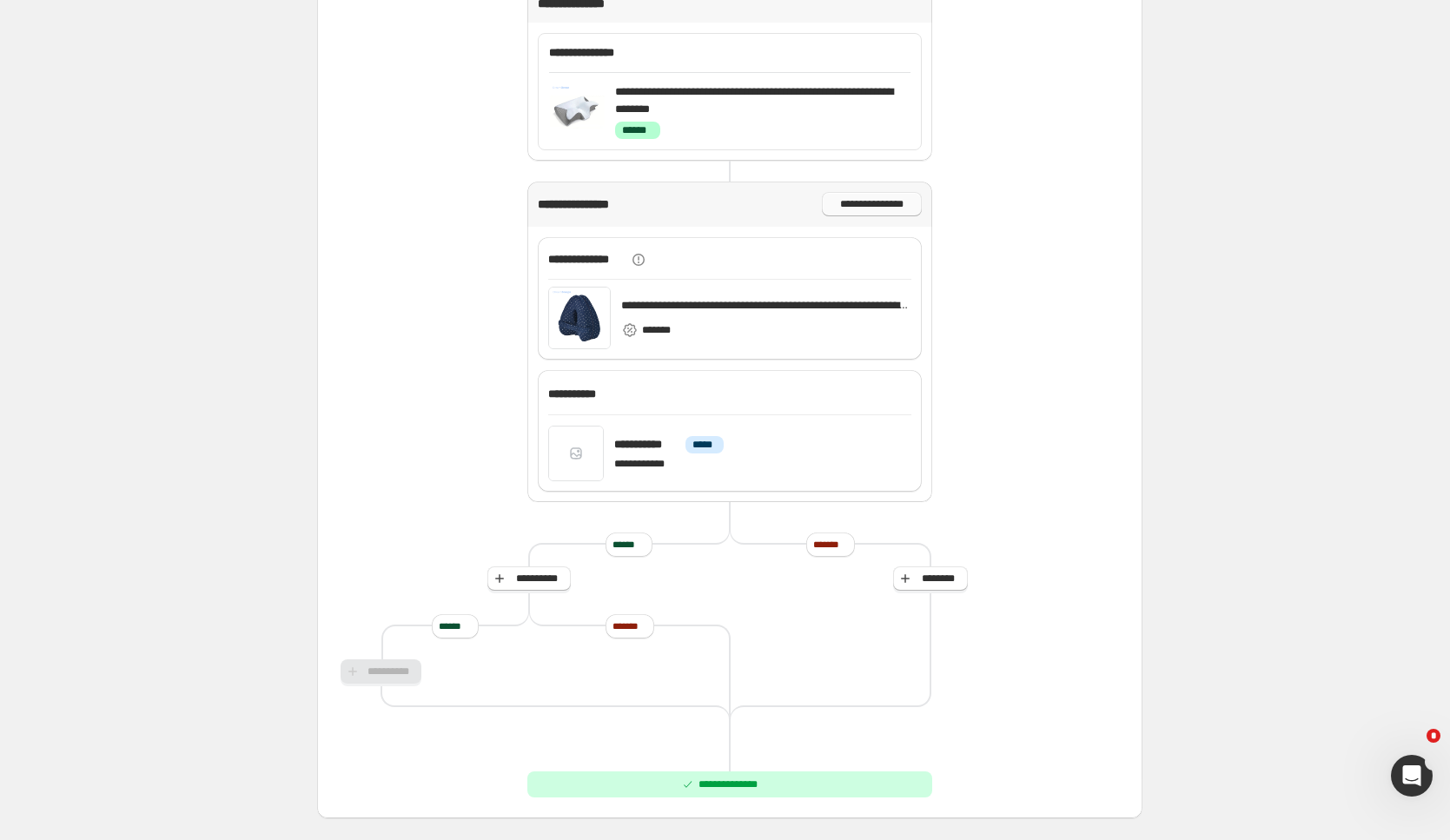 click on "**********" at bounding box center [871, 204] 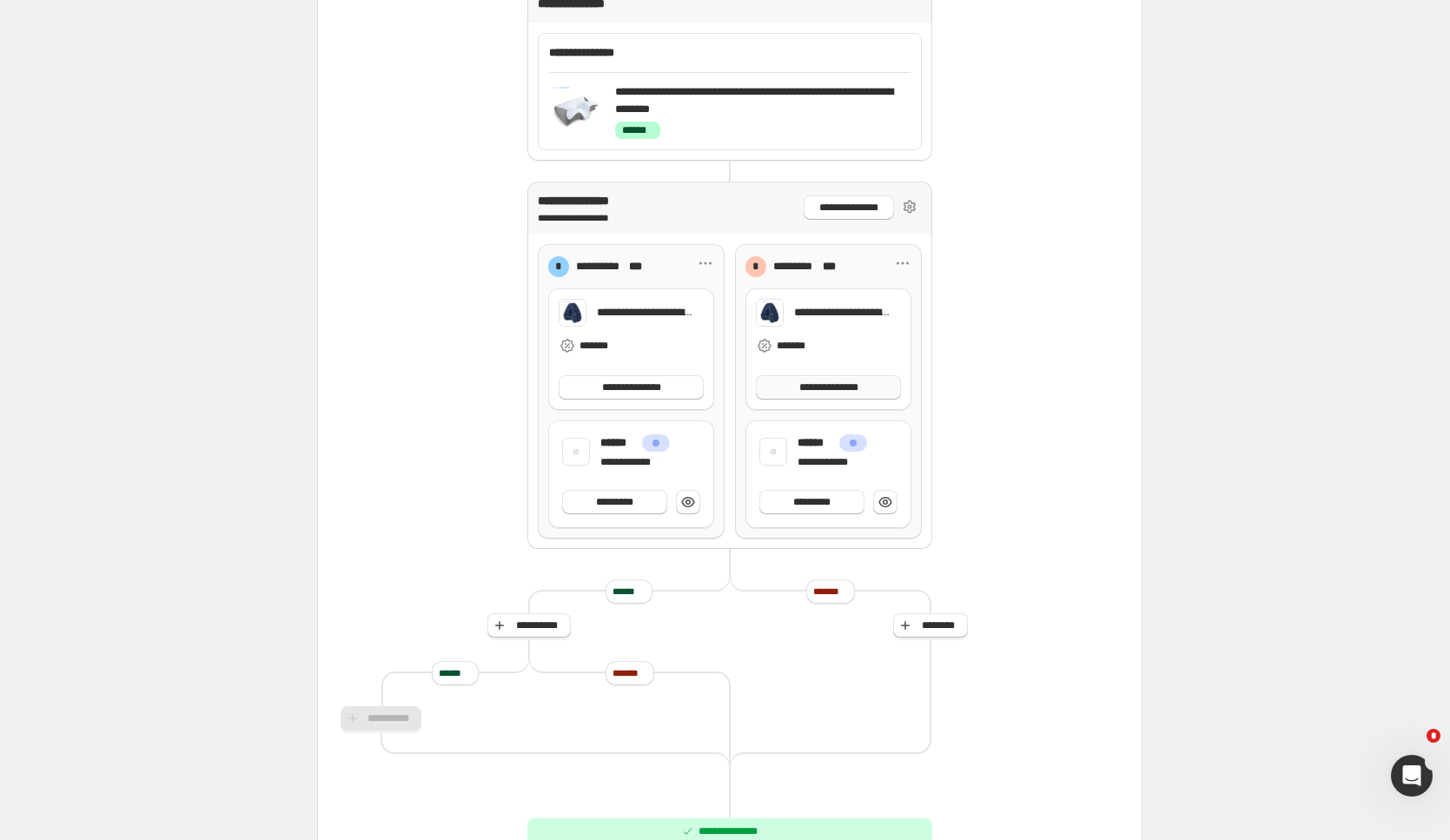 click on "**********" at bounding box center [828, 387] 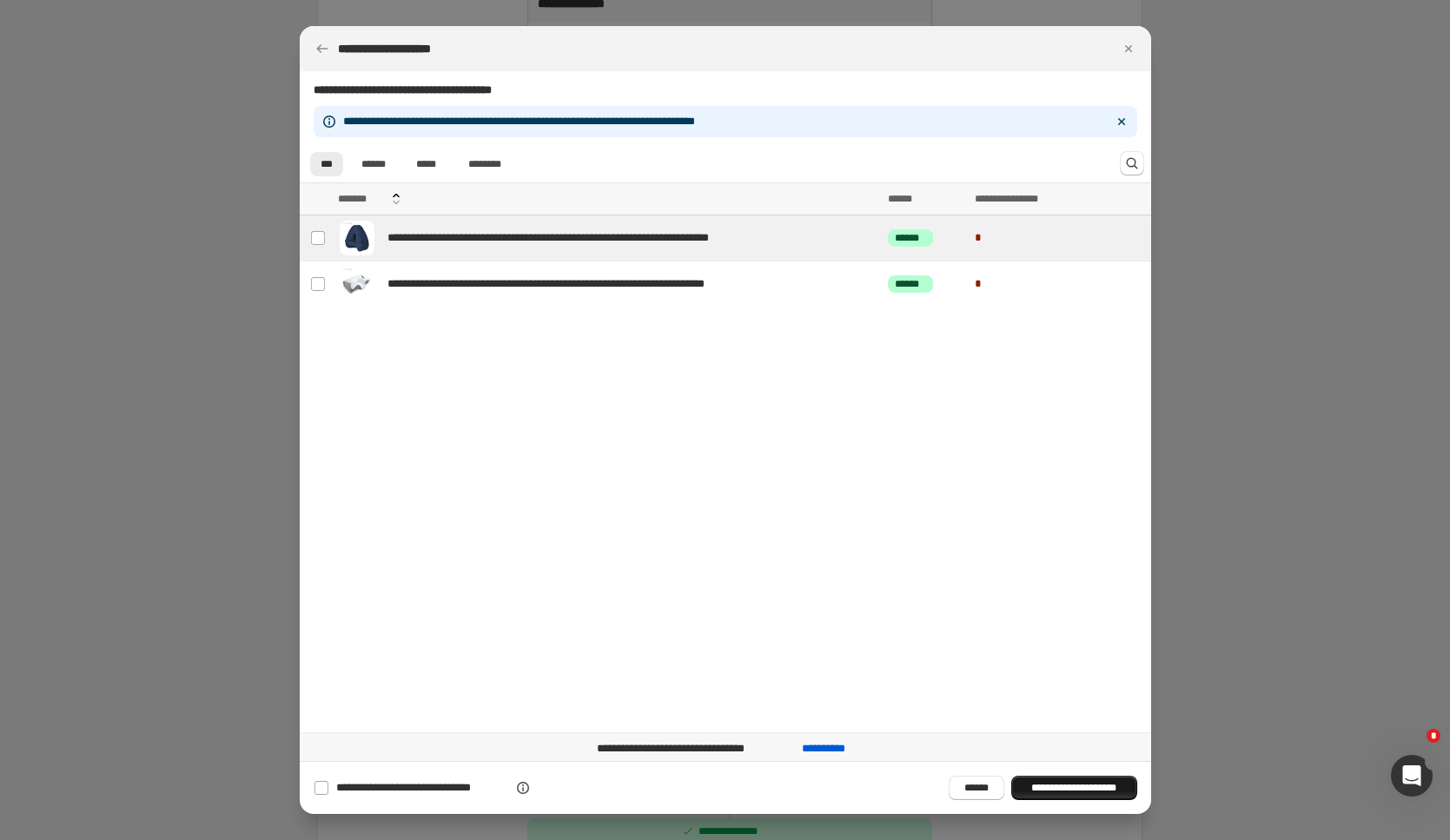 click on "**********" at bounding box center (1074, 788) 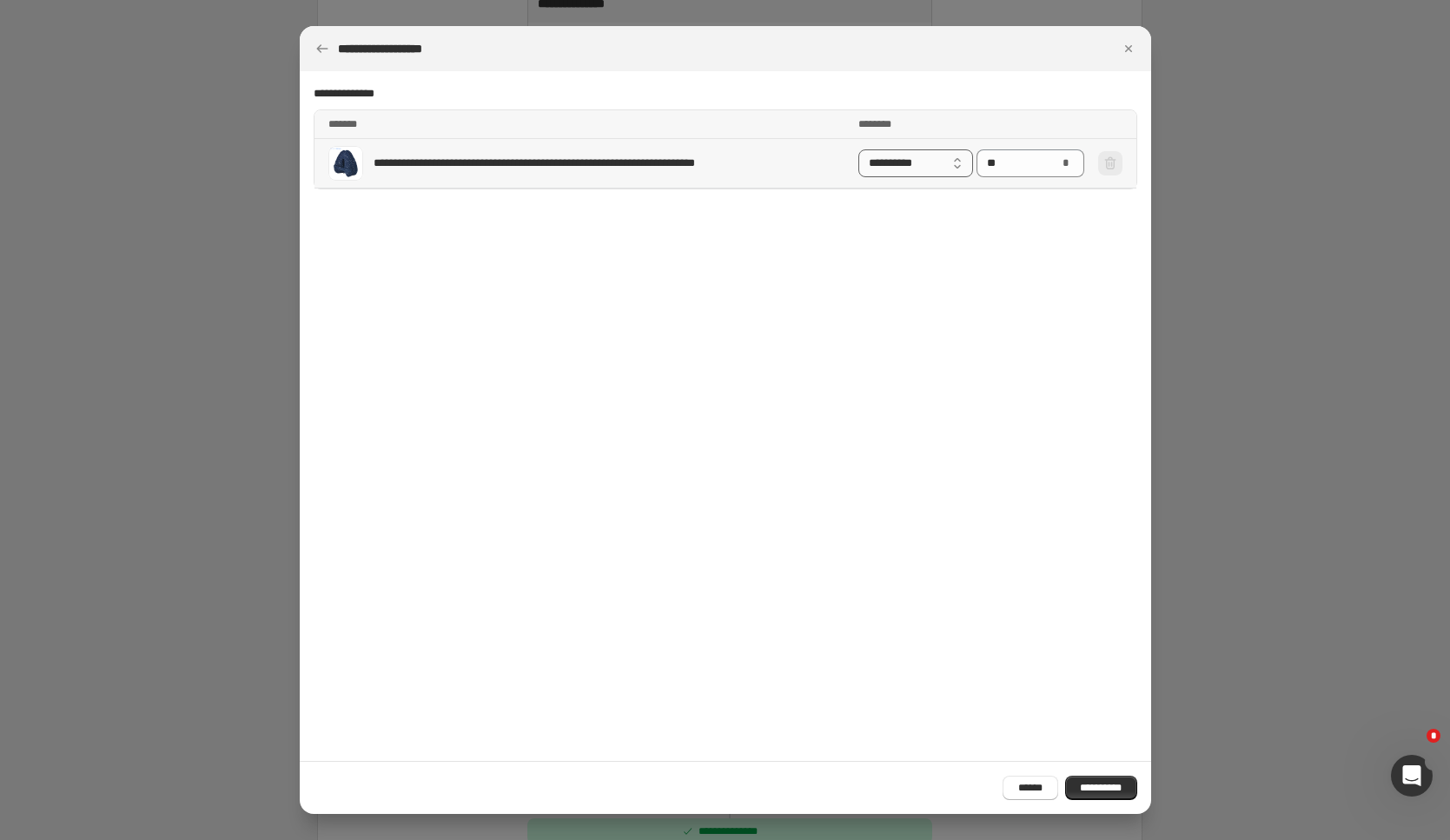 click on "**********" at bounding box center (916, 163) 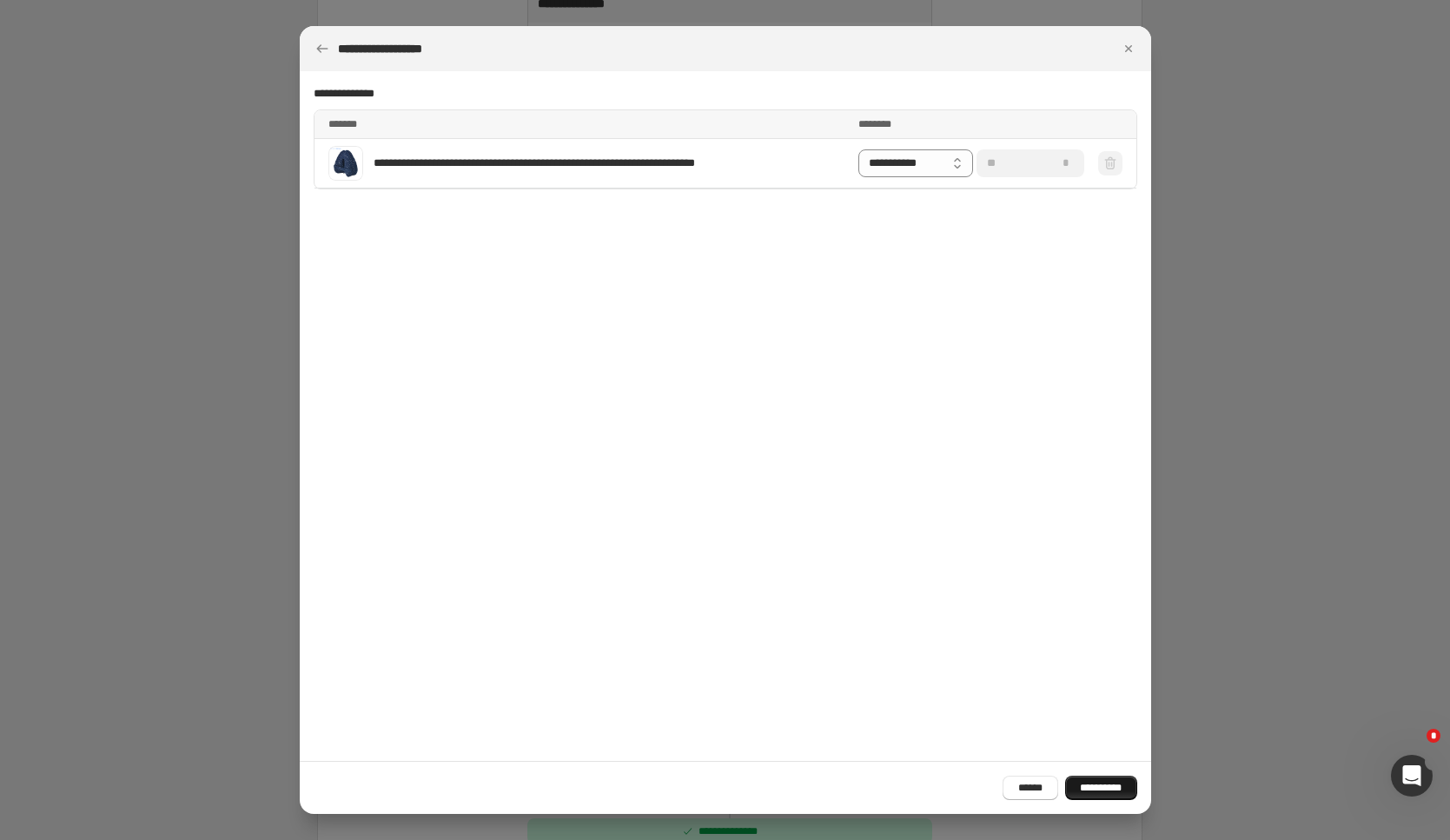 click on "**********" at bounding box center [1101, 788] 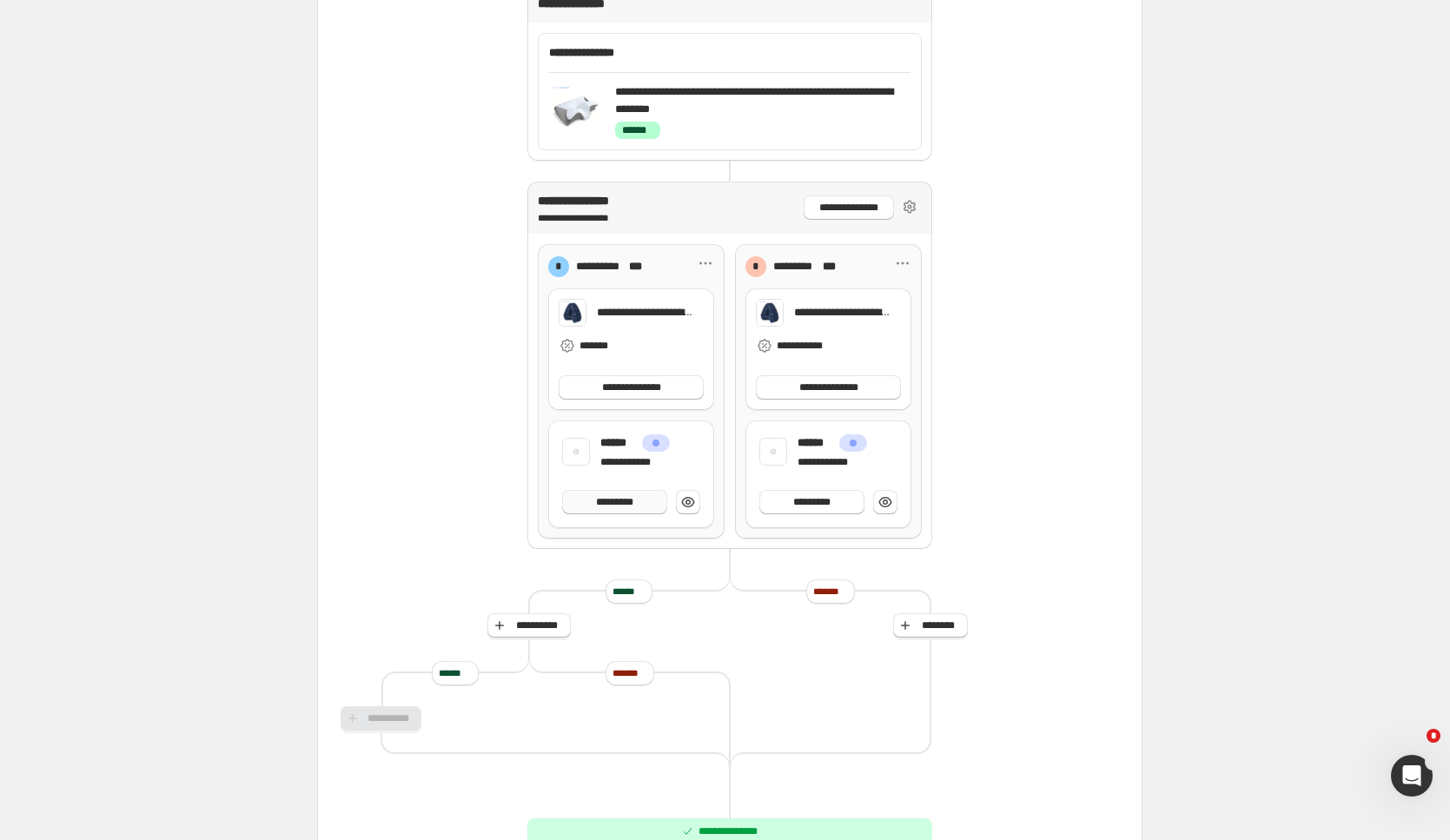 click on "*********" at bounding box center (614, 502) 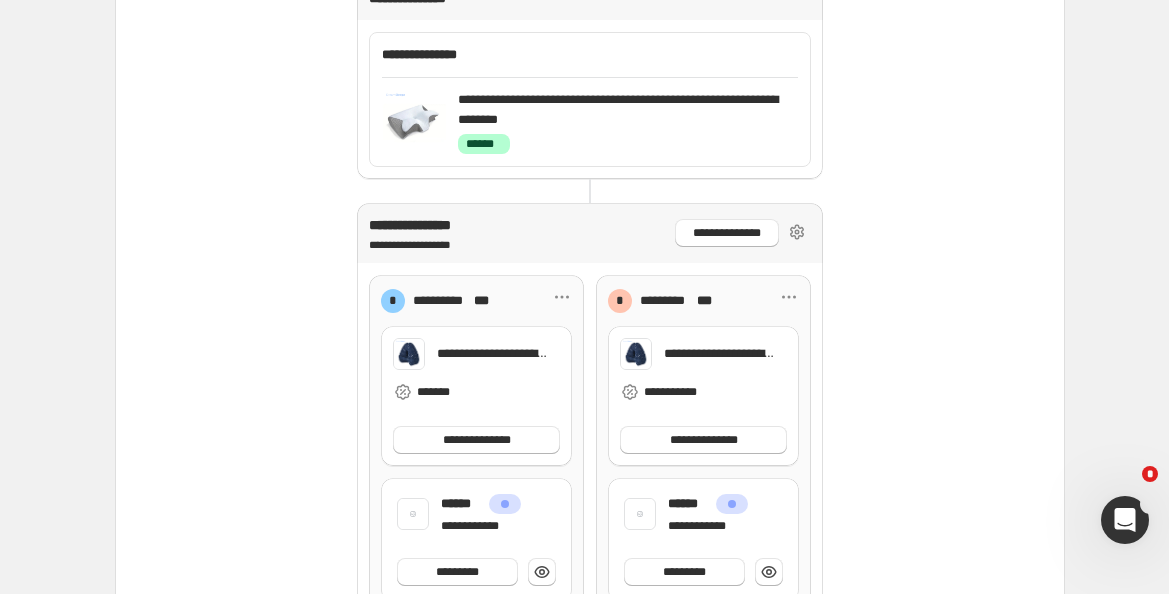scroll, scrollTop: 314, scrollLeft: 0, axis: vertical 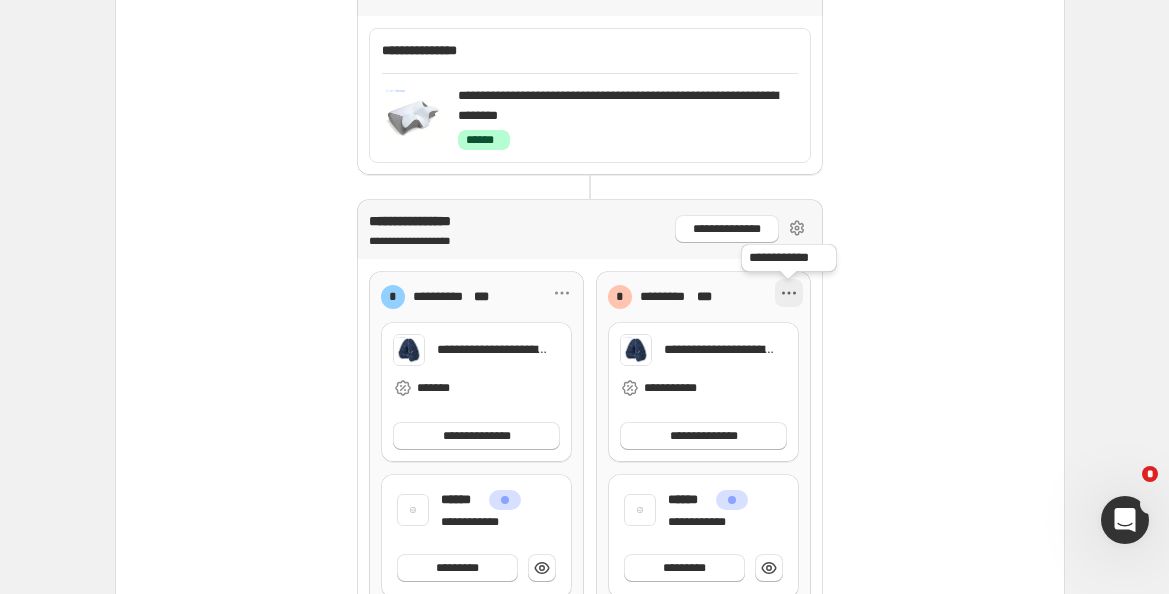 click 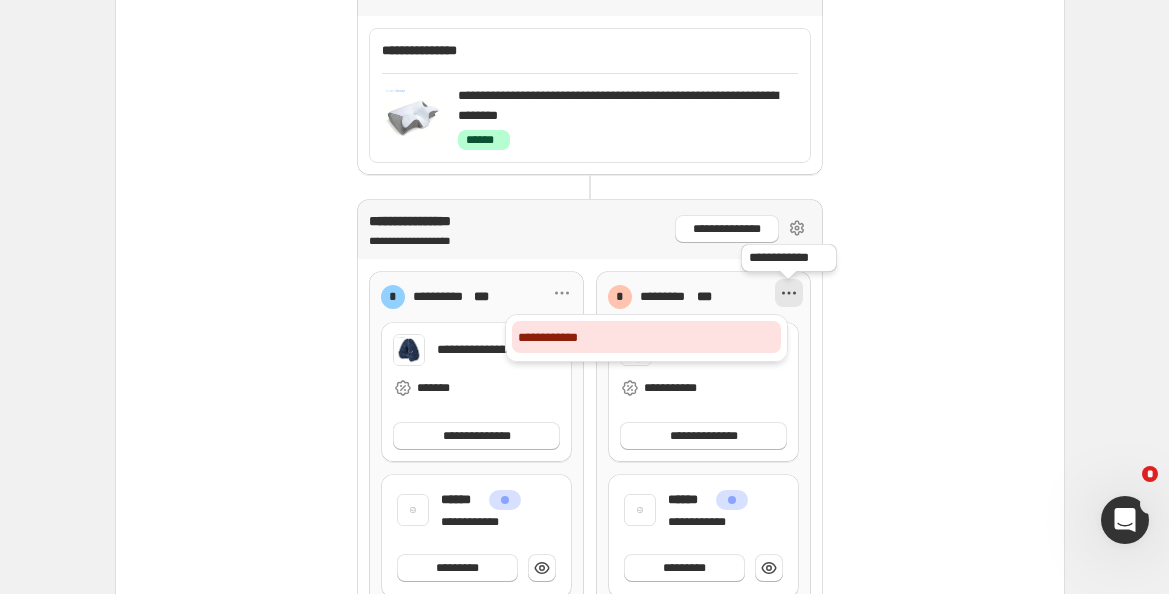 click on "**********" at bounding box center (646, 338) 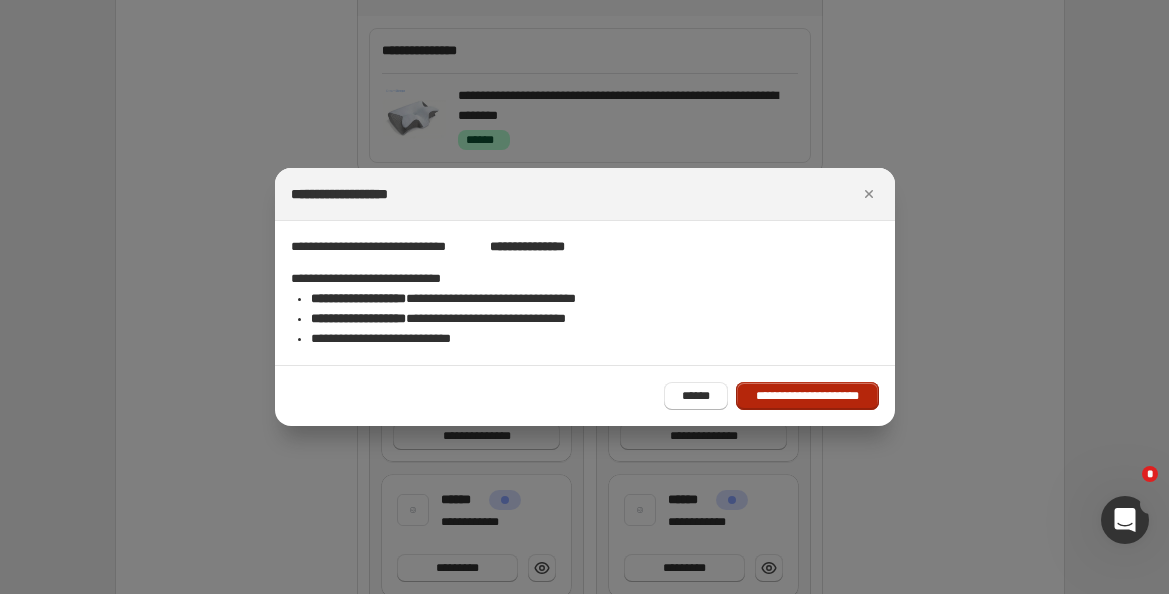click on "**********" at bounding box center (807, 396) 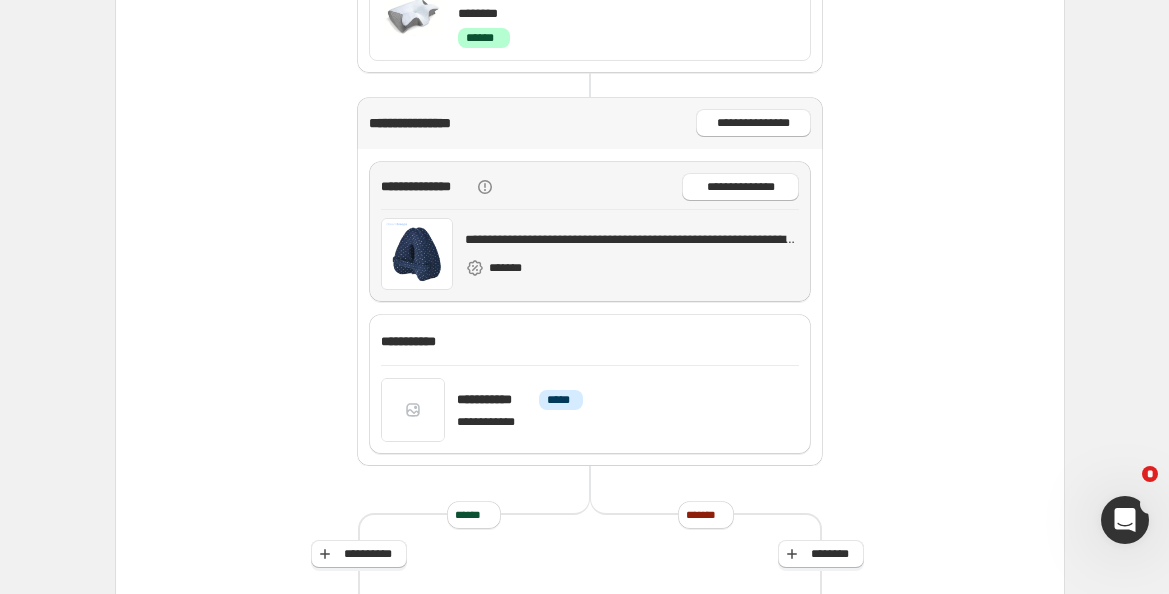 scroll, scrollTop: 417, scrollLeft: 0, axis: vertical 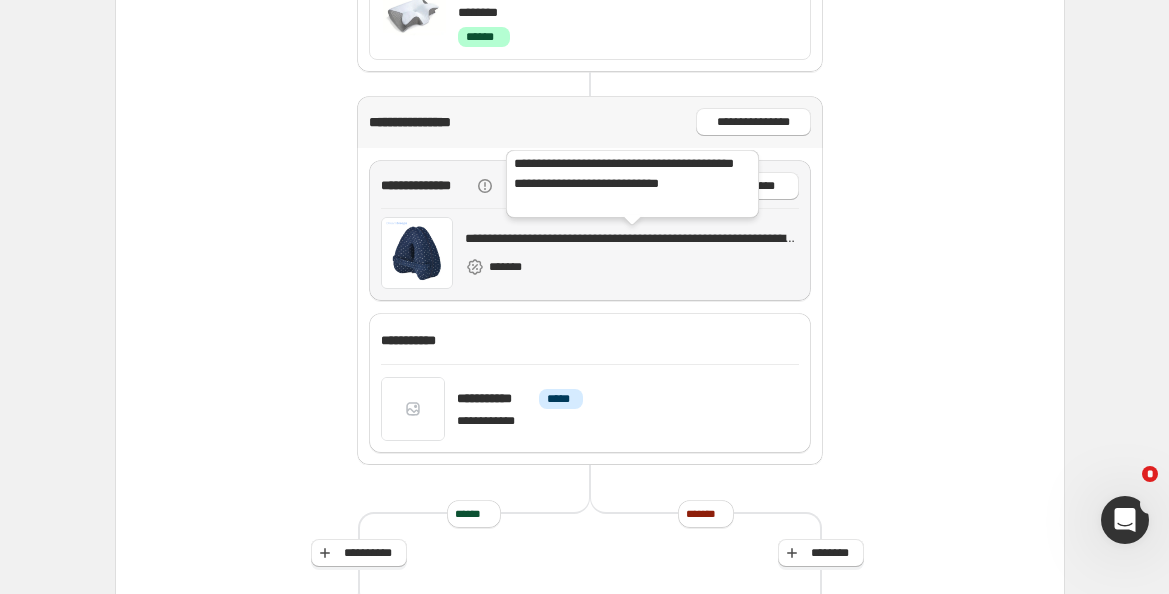 click on "**********" at bounding box center [632, 239] 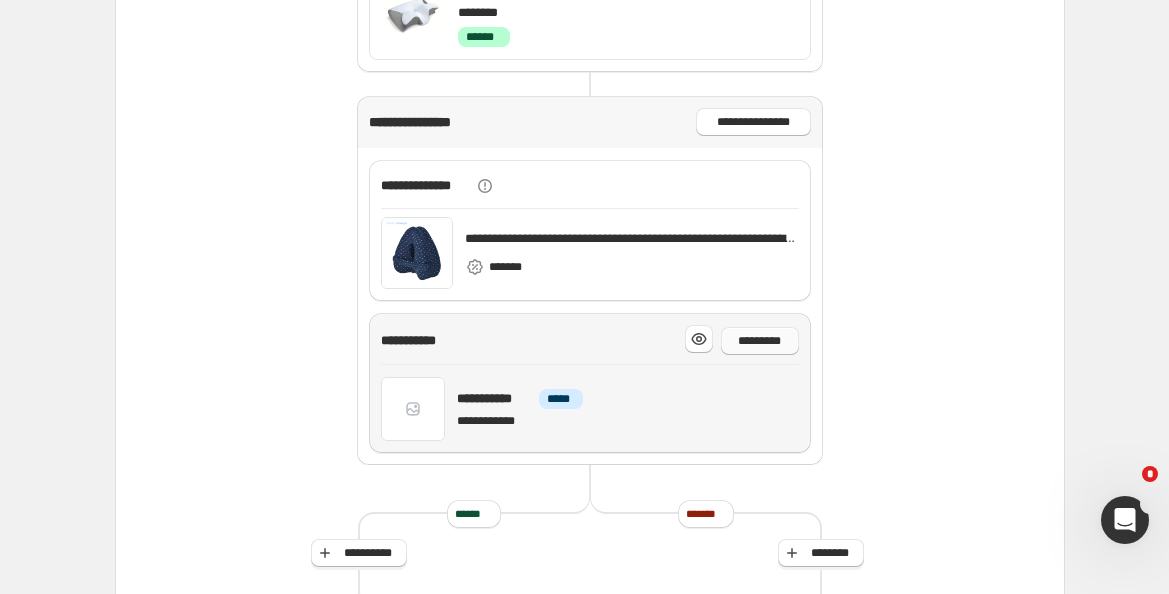 click on "*********" at bounding box center [760, 341] 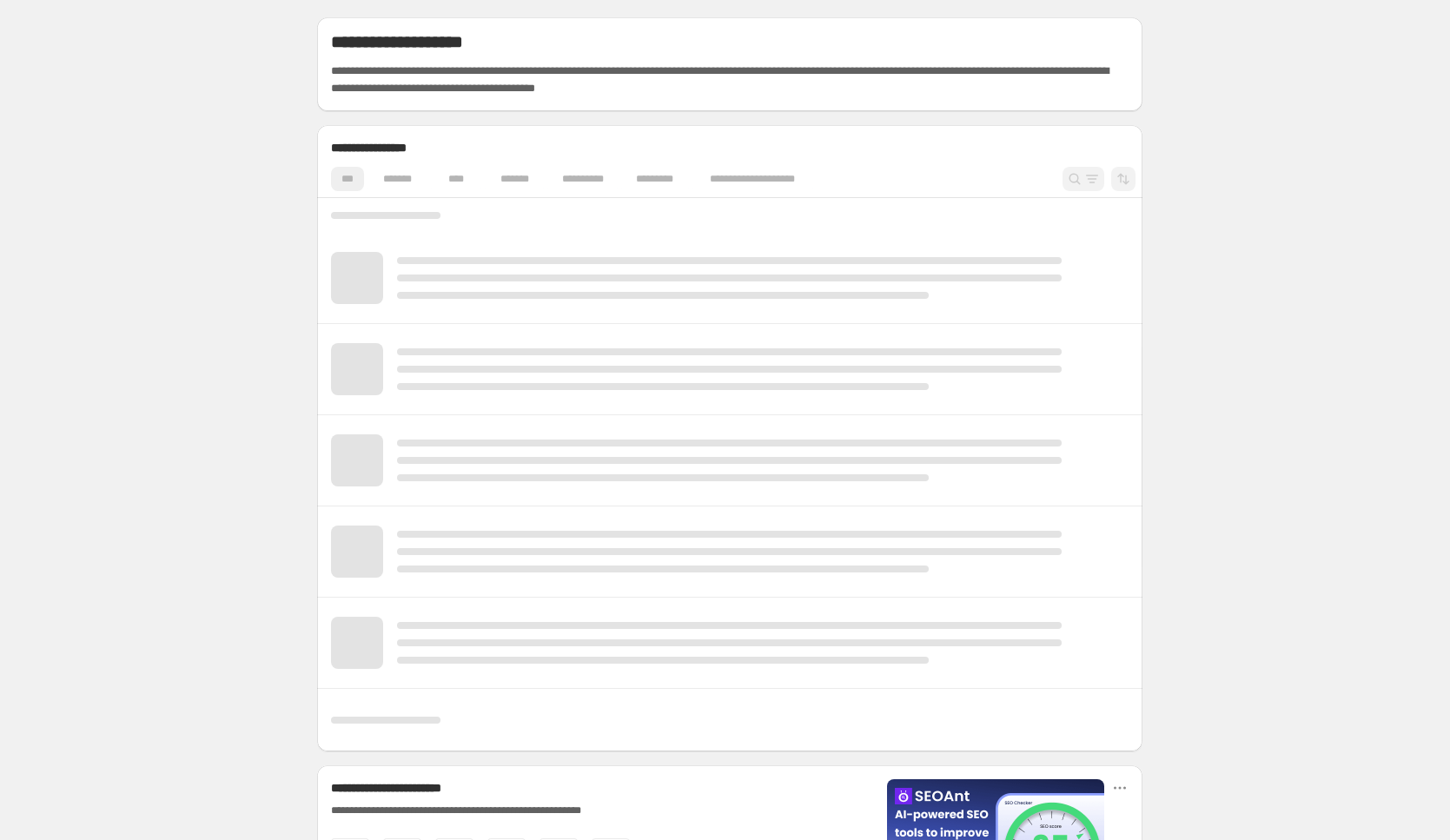 scroll, scrollTop: 0, scrollLeft: 0, axis: both 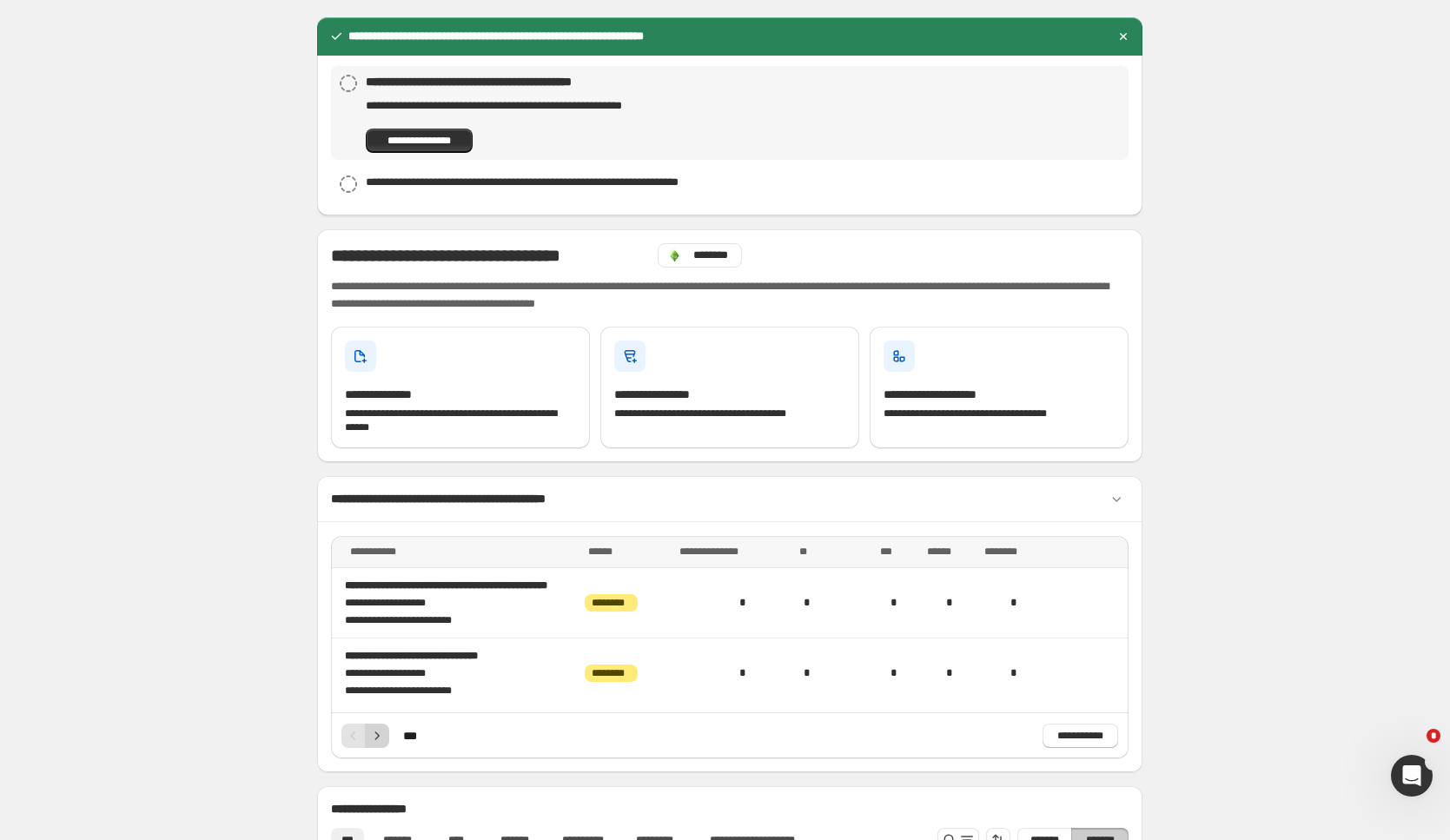 click 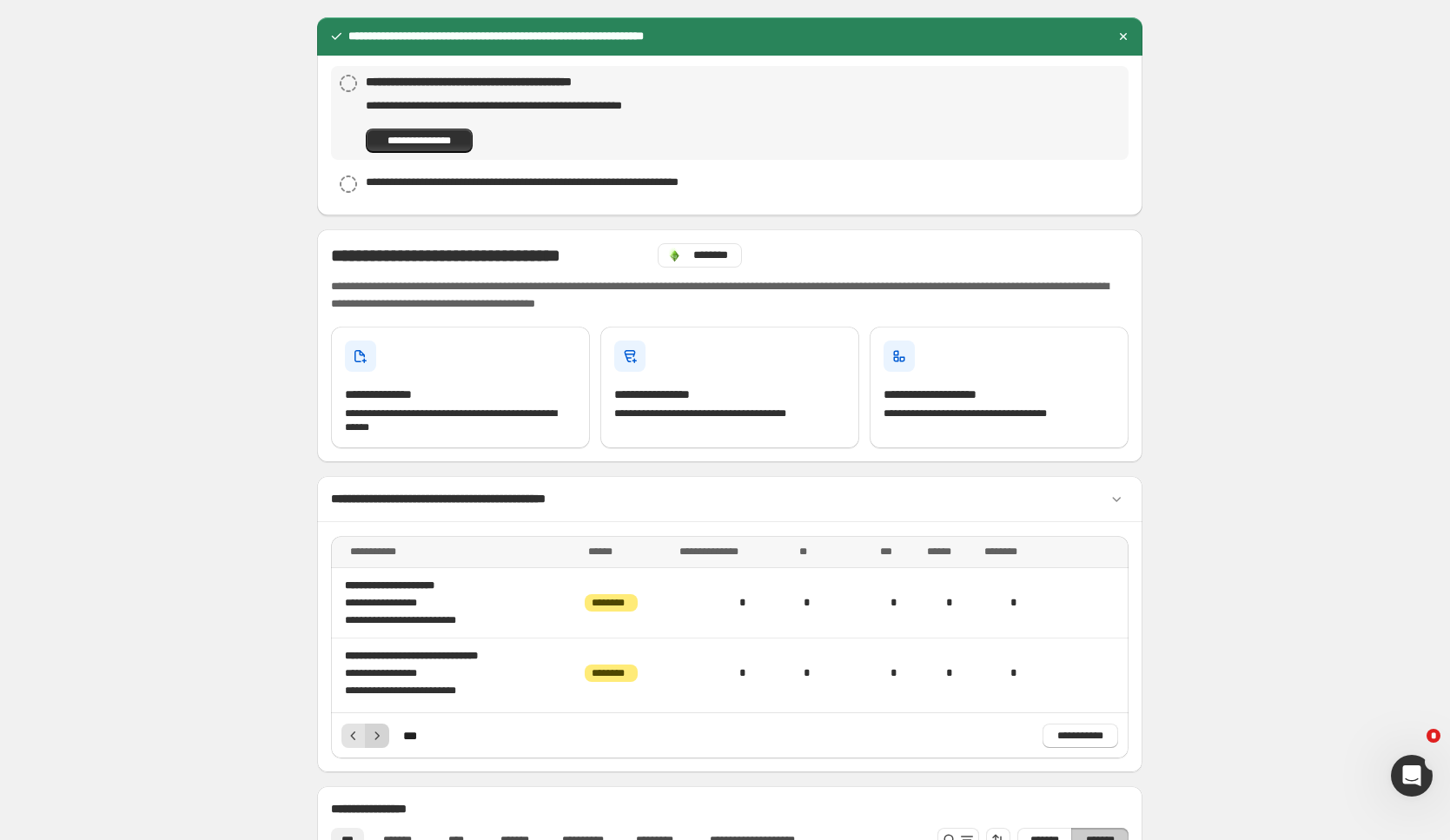 click 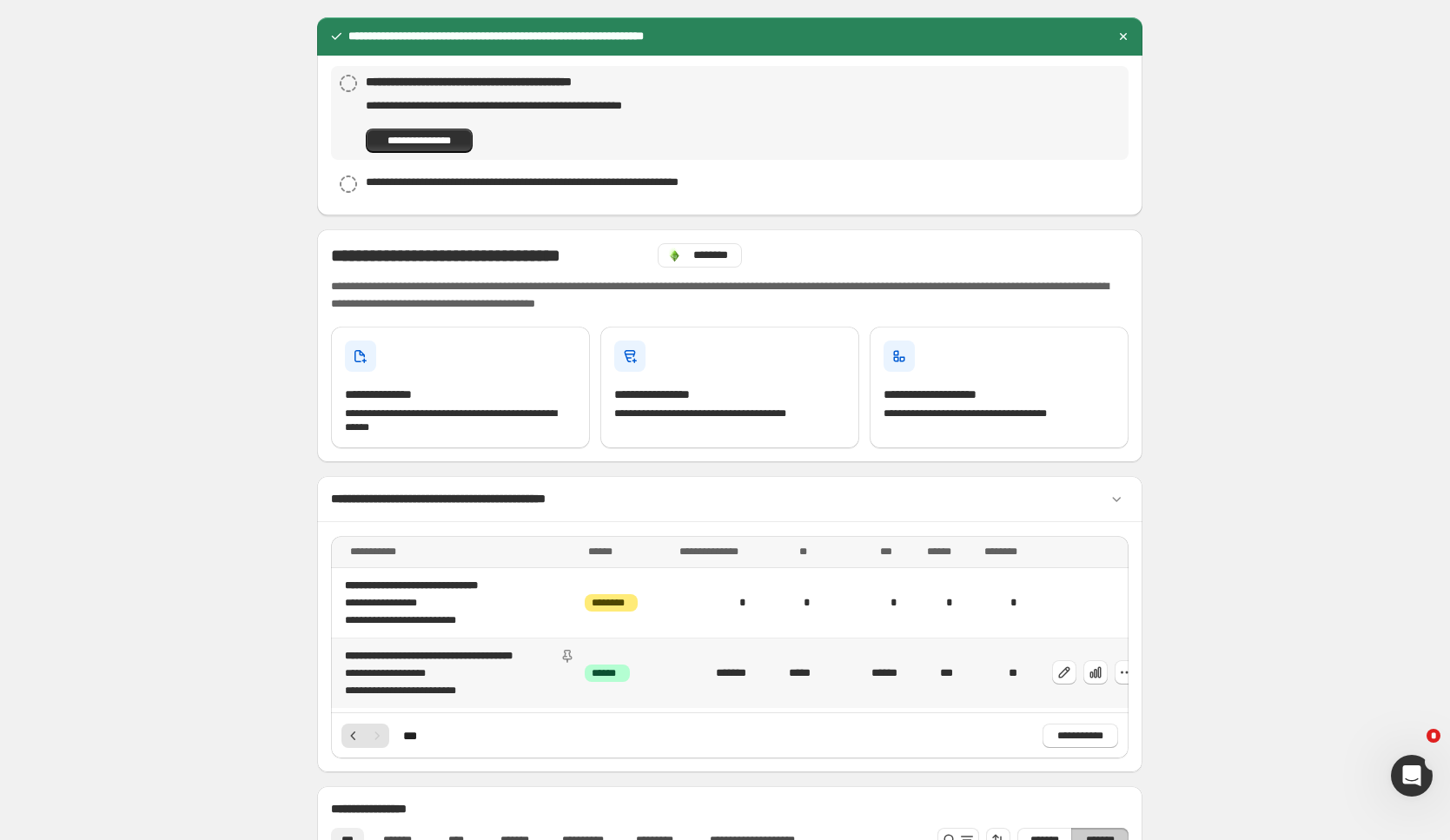 click on "**********" at bounding box center [460, 673] 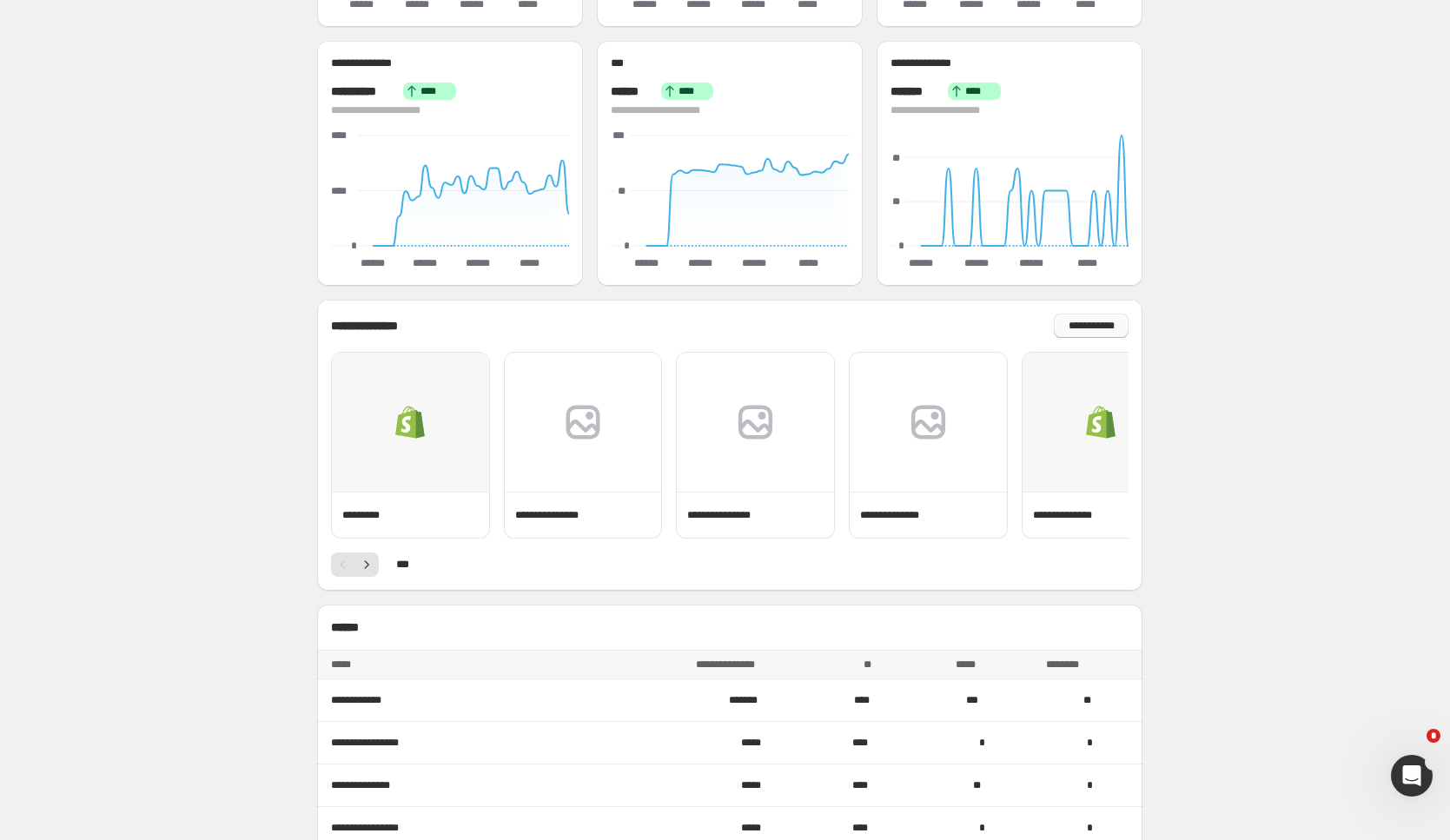 scroll, scrollTop: 324, scrollLeft: 0, axis: vertical 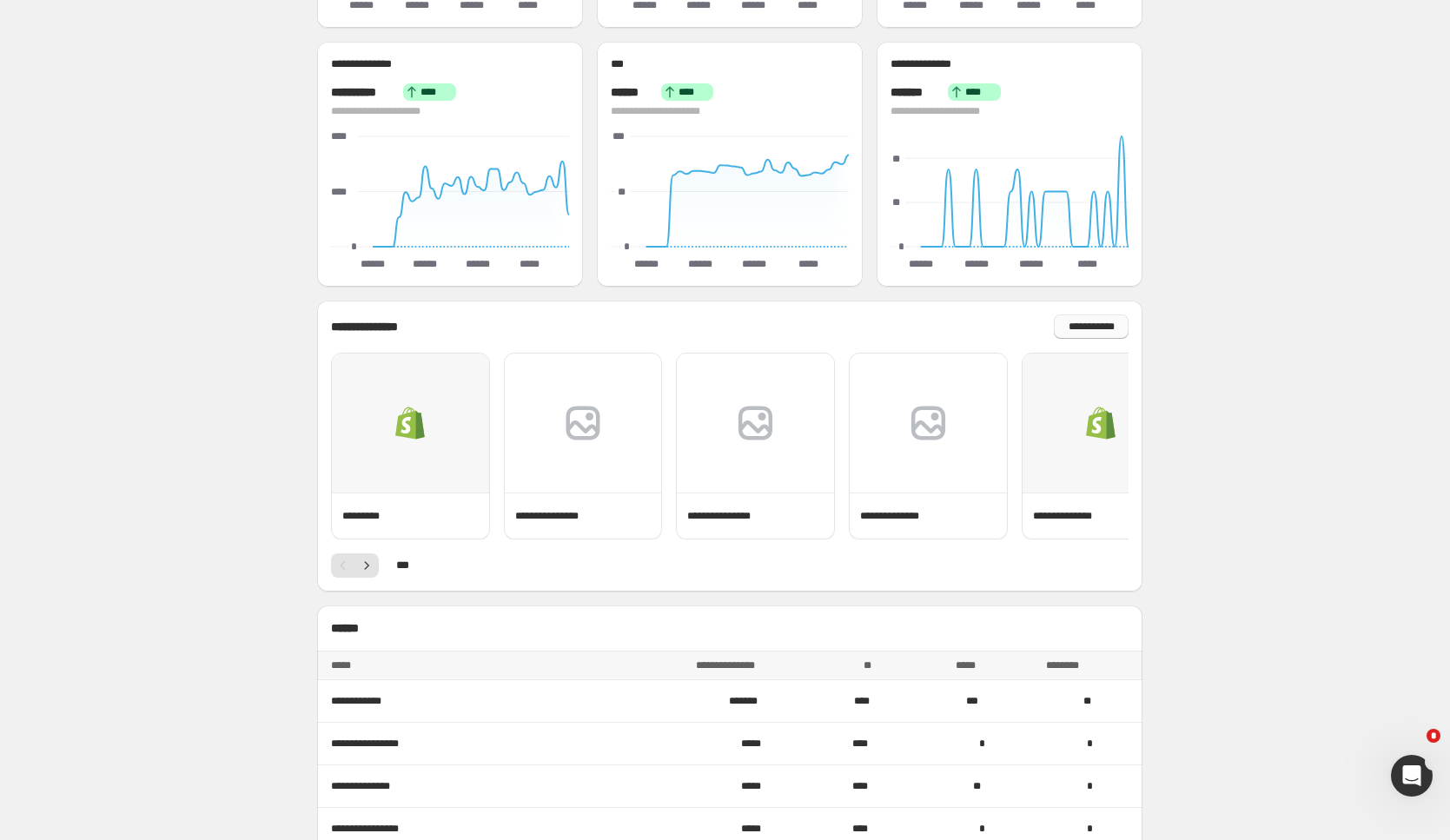 click on "**********" at bounding box center [1091, 327] 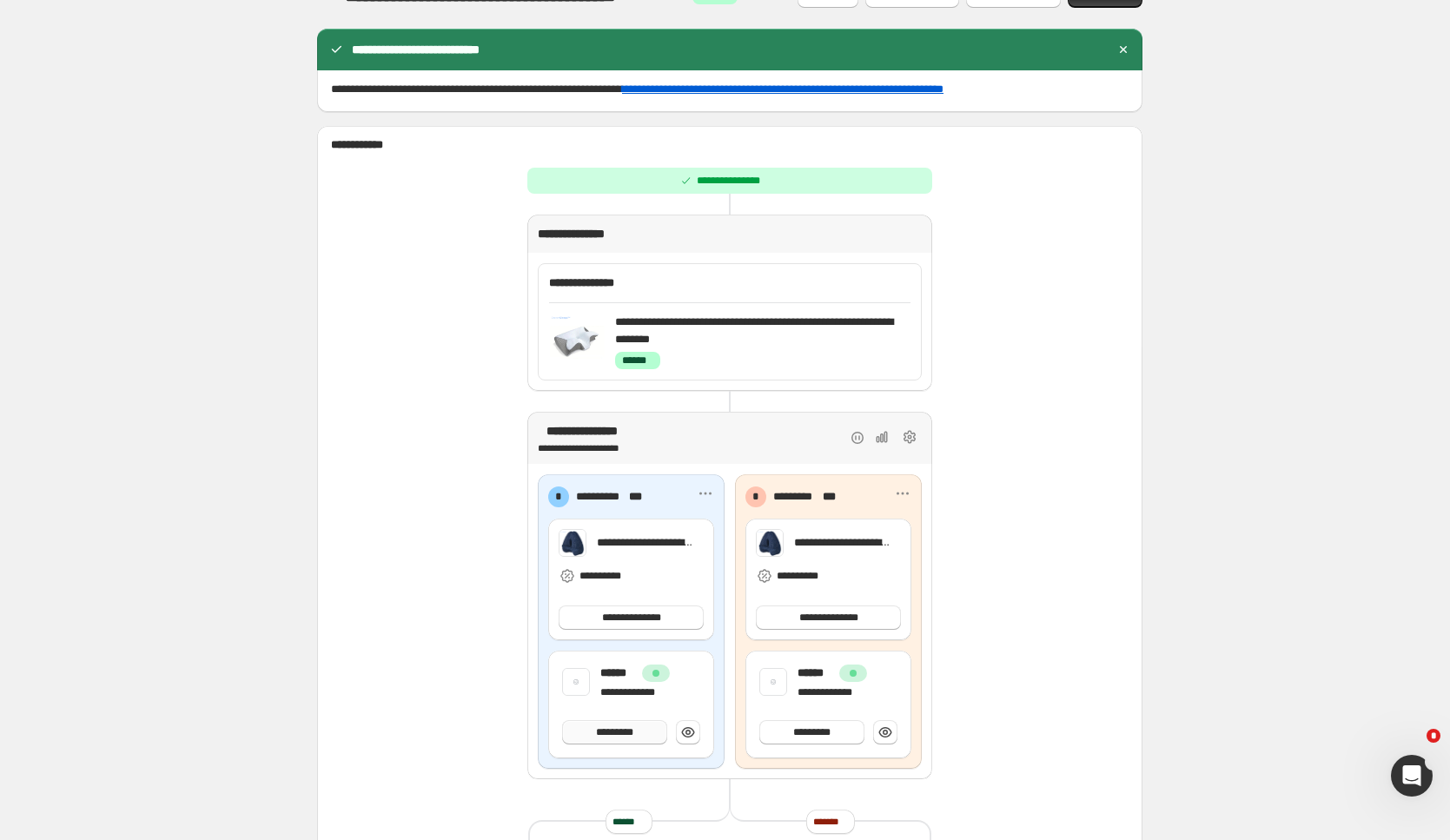 scroll, scrollTop: 52, scrollLeft: 0, axis: vertical 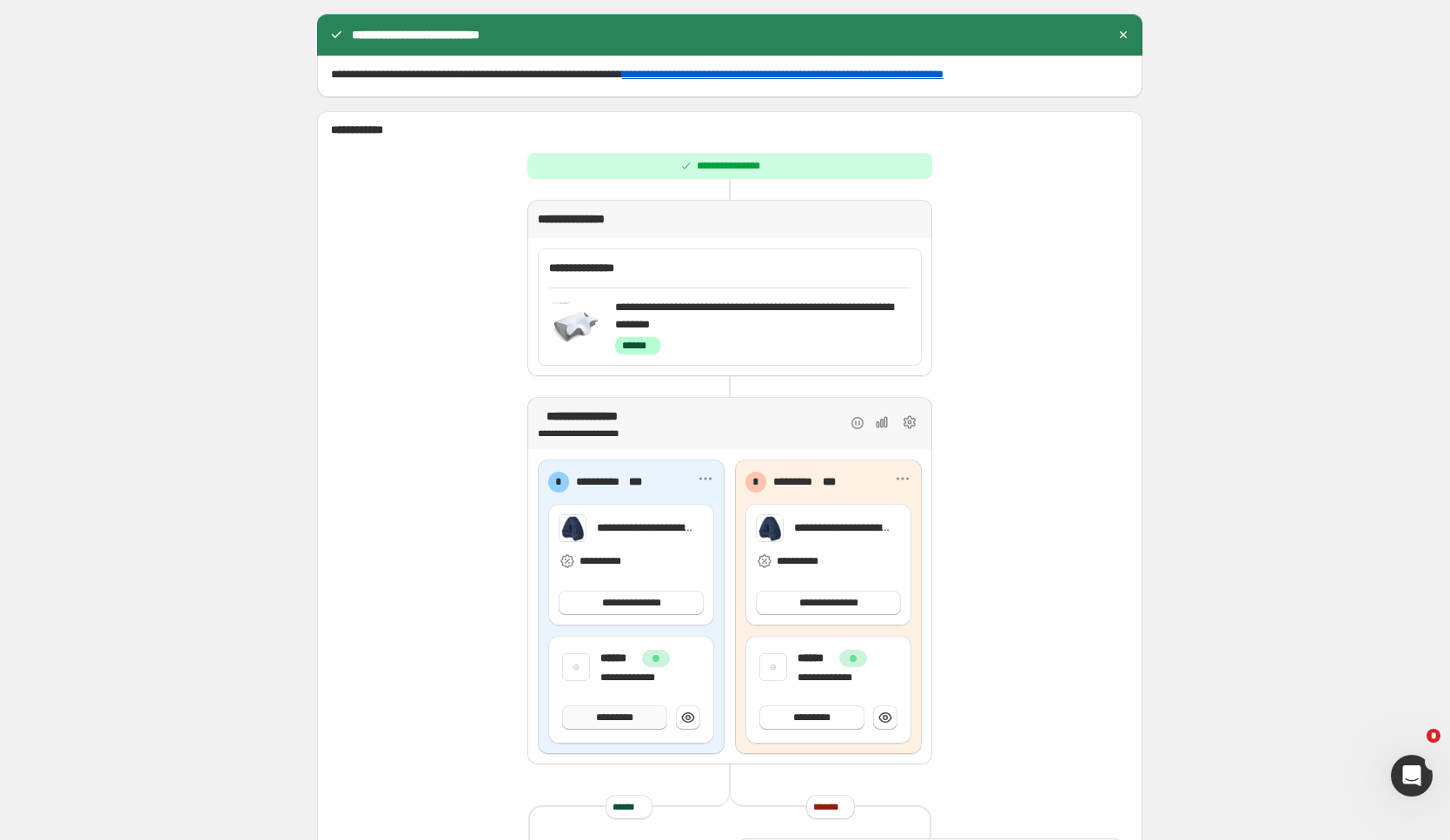 click on "*********" at bounding box center [614, 718] 